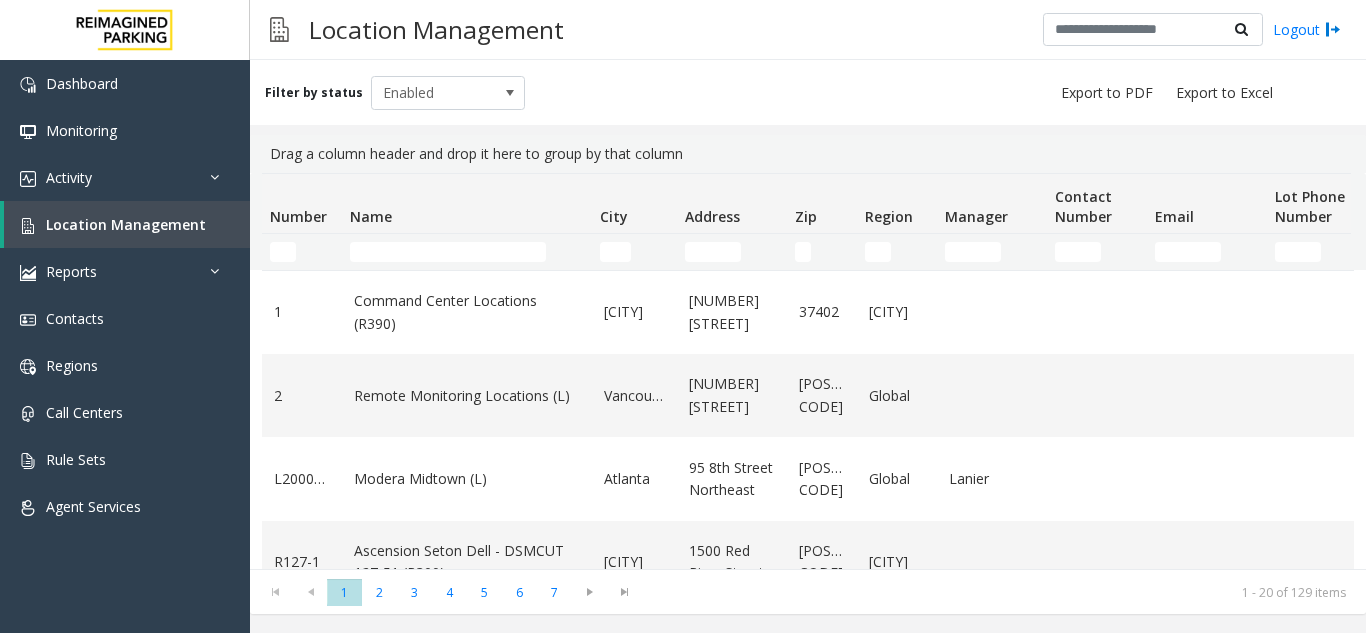scroll, scrollTop: 0, scrollLeft: 0, axis: both 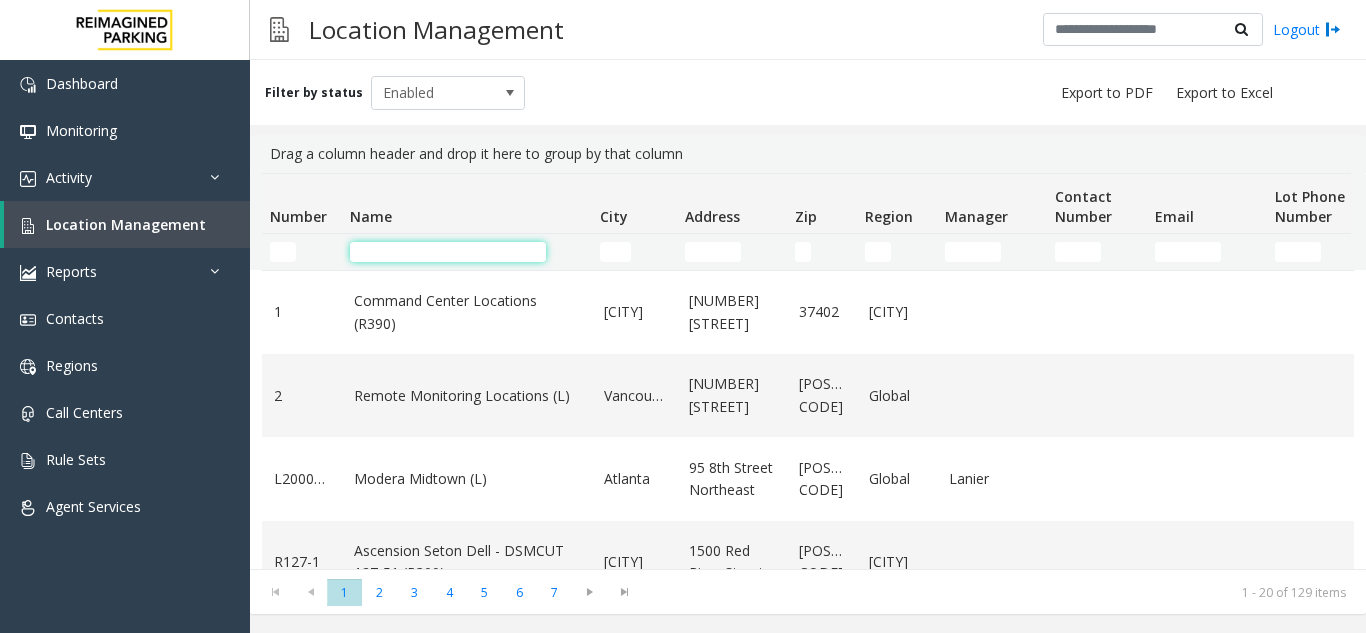 click 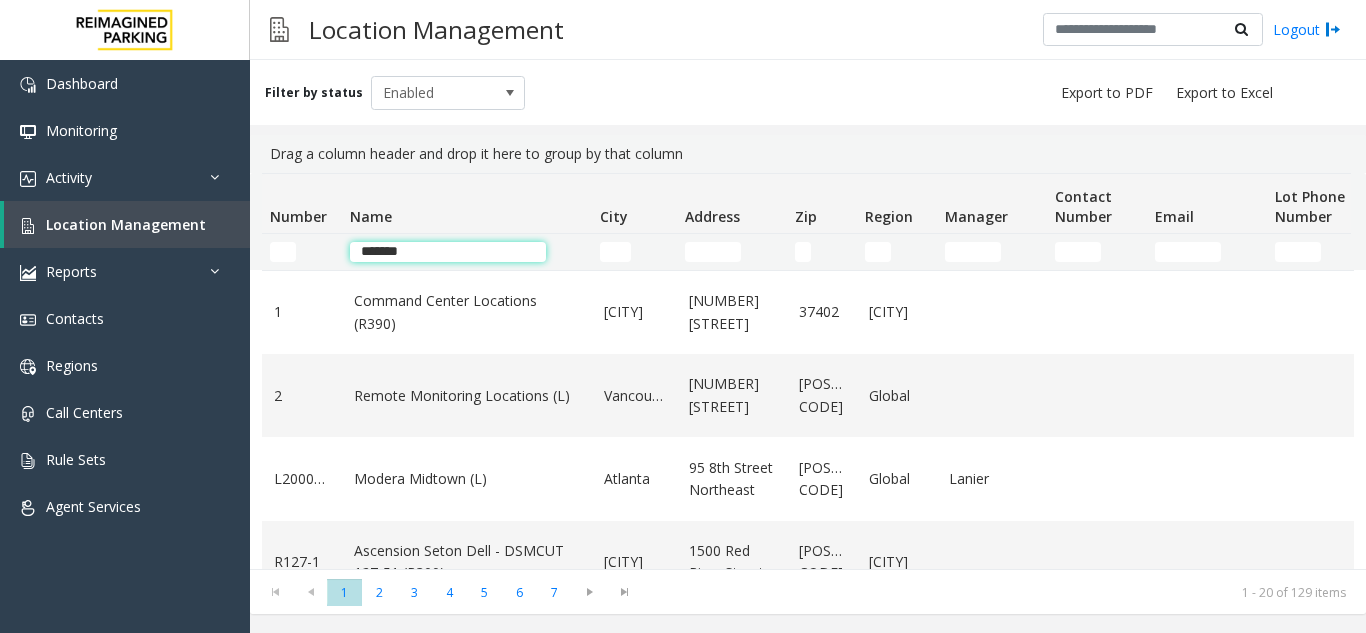 type on "********" 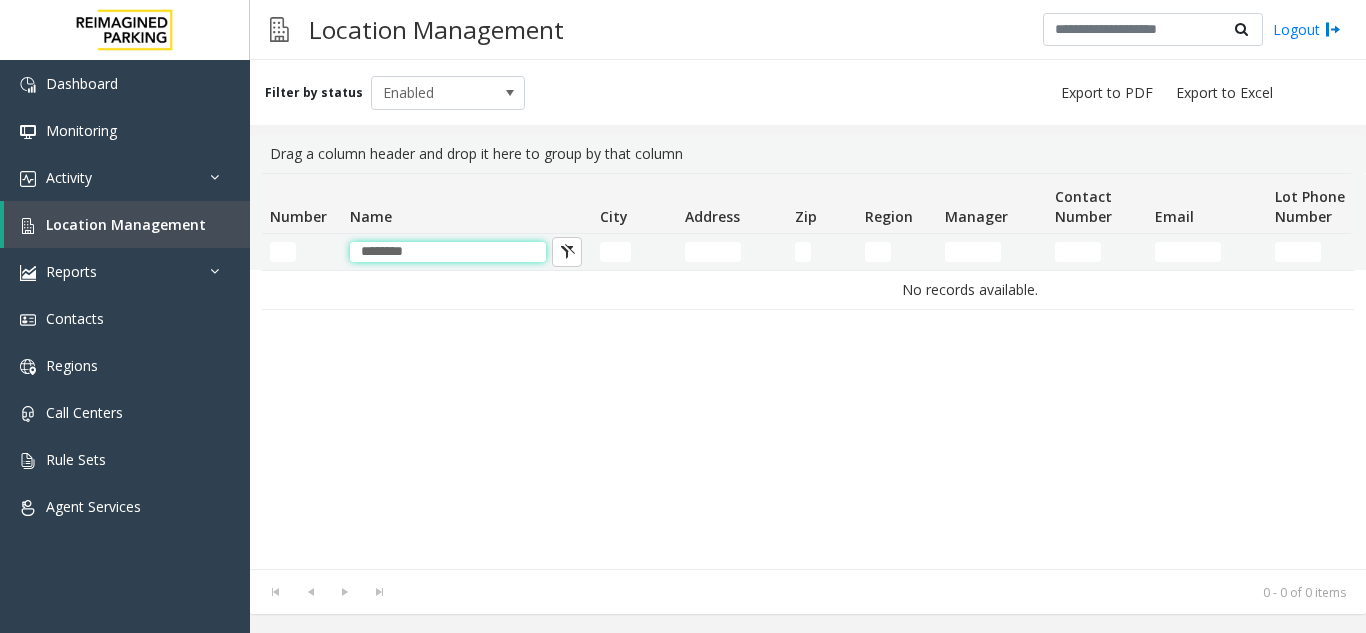 drag, startPoint x: 434, startPoint y: 250, endPoint x: 328, endPoint y: 250, distance: 106 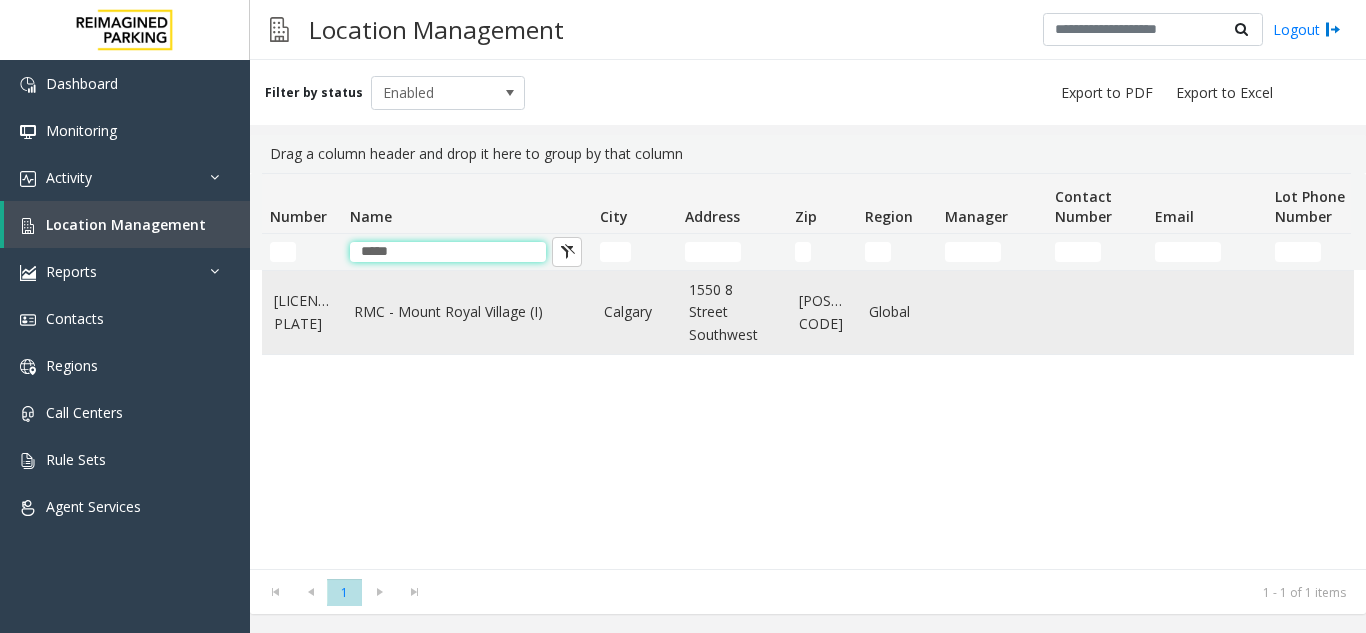 type on "*****" 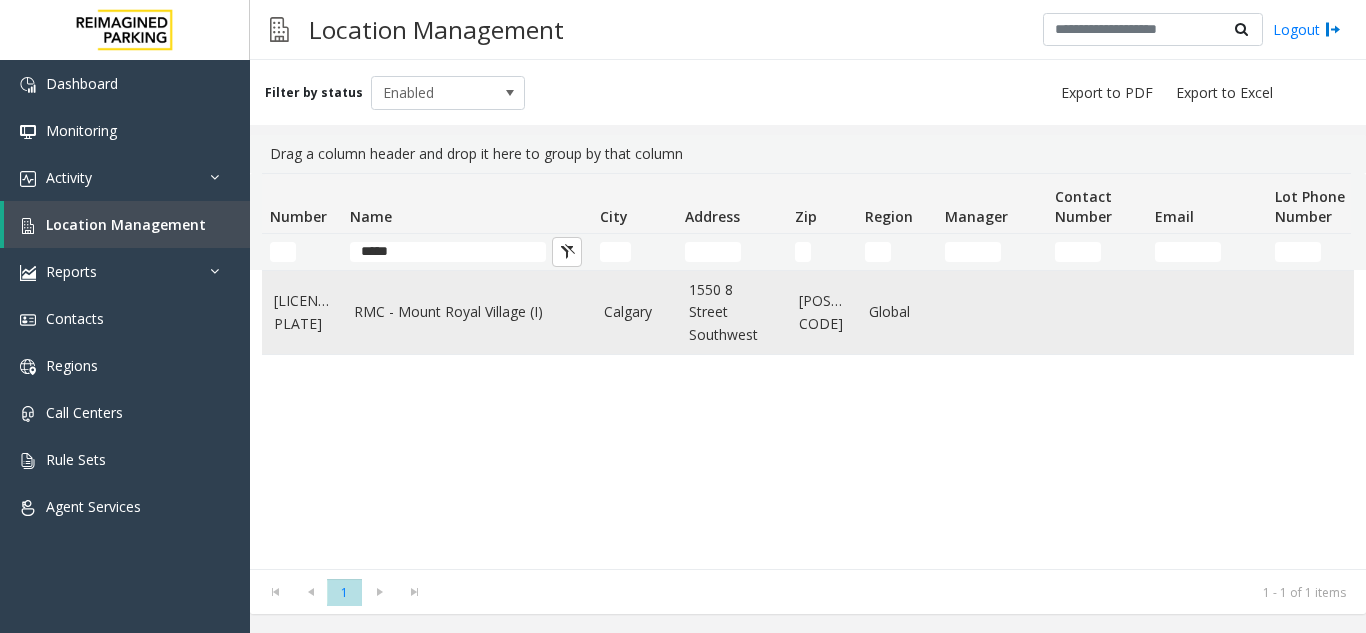 click on "RMC - Mount Royal Village (I)" 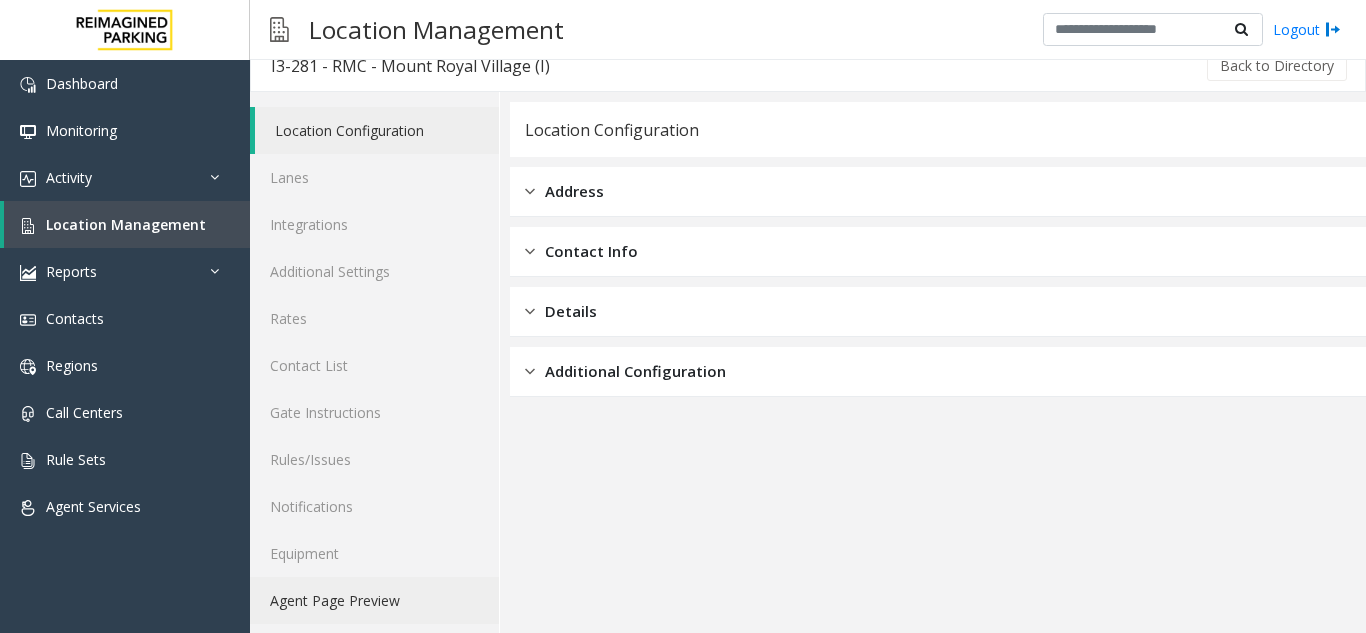 scroll, scrollTop: 26, scrollLeft: 0, axis: vertical 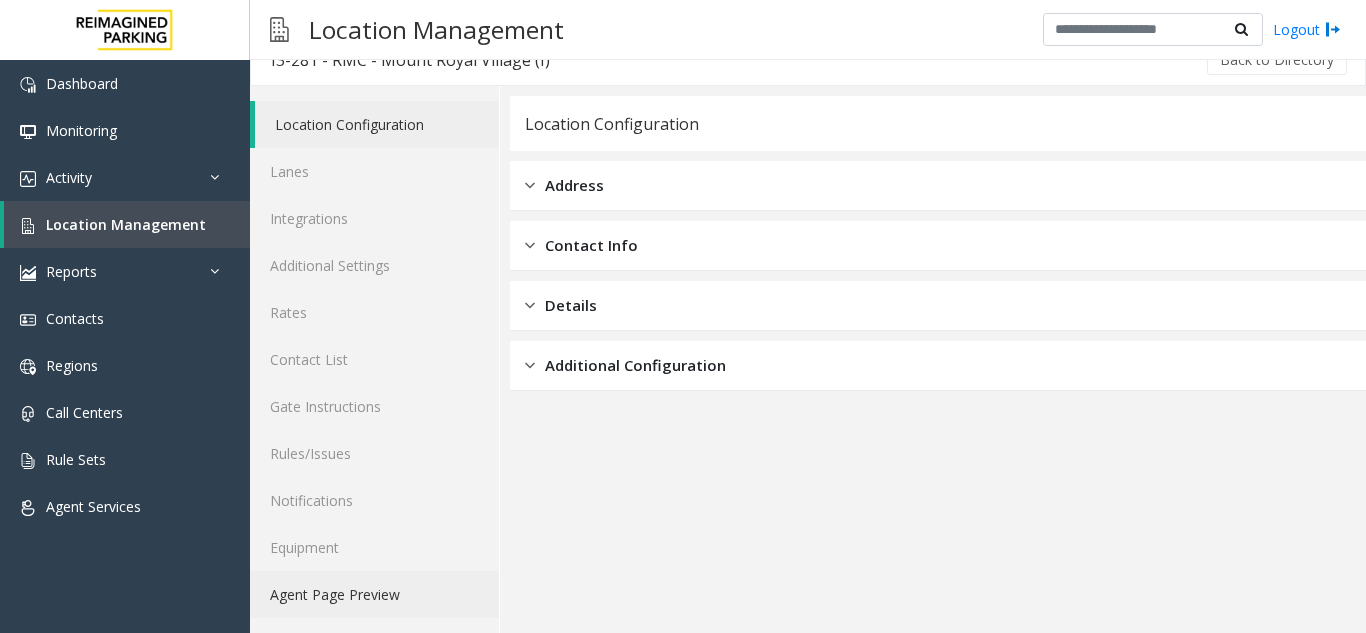 click on "Agent Page Preview" 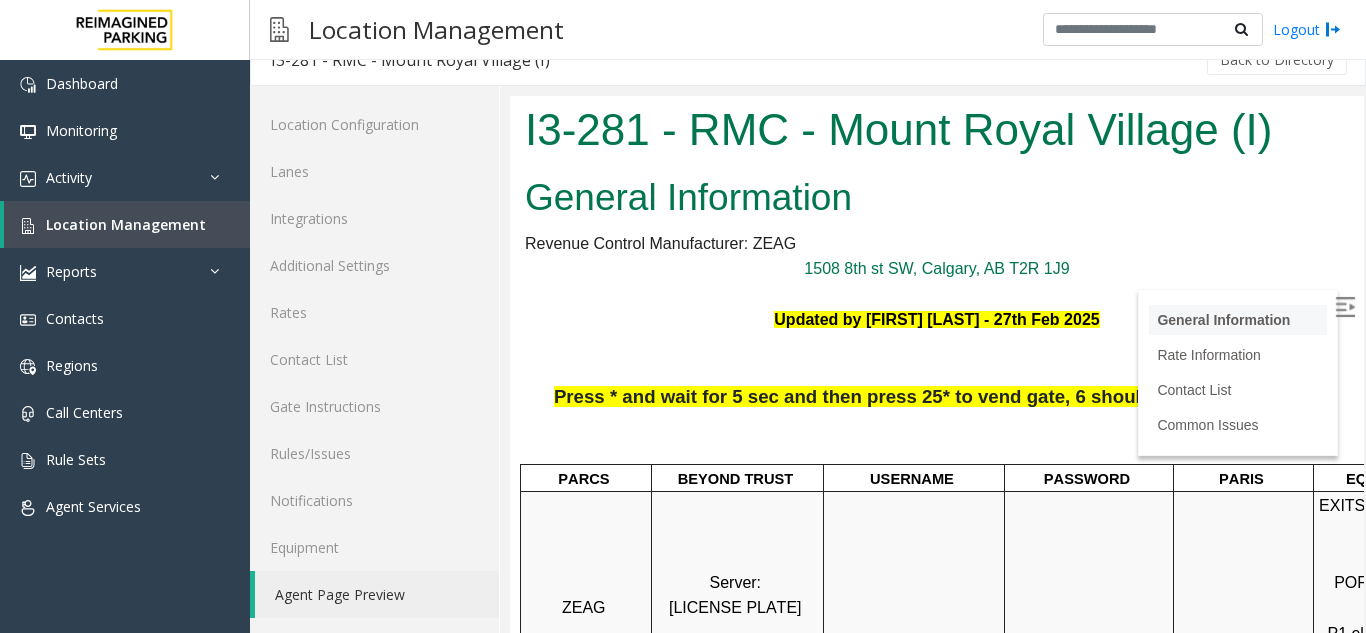 scroll, scrollTop: 0, scrollLeft: 0, axis: both 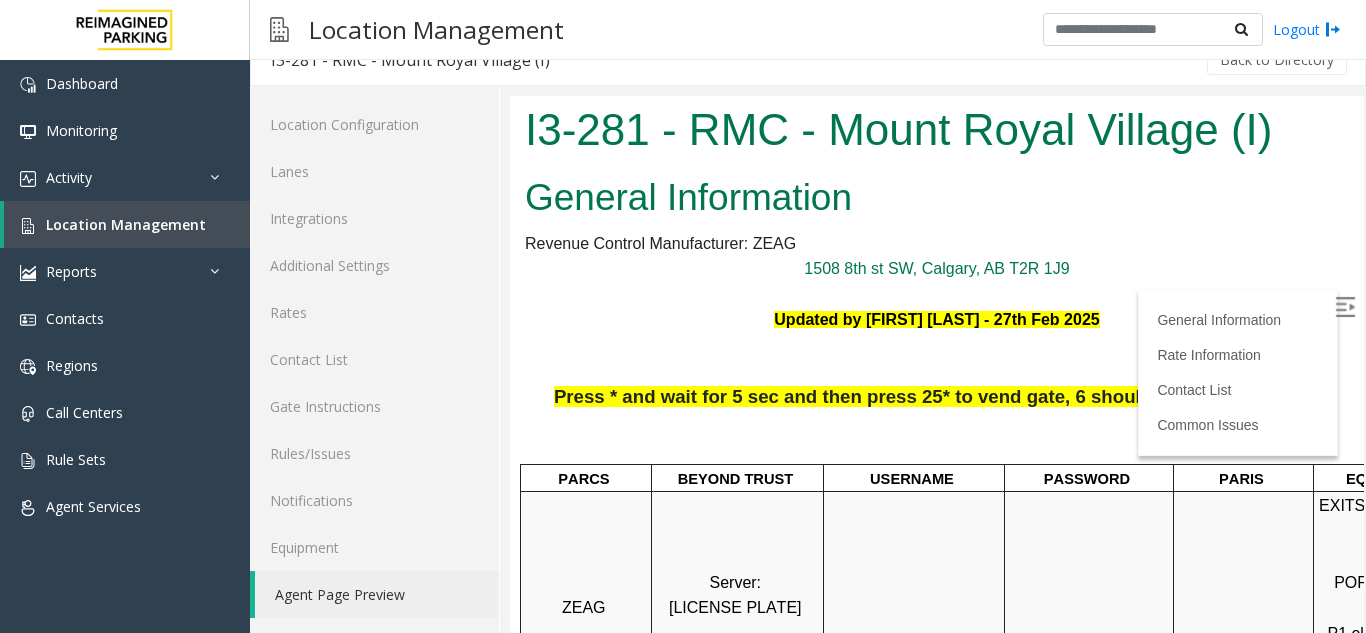 click at bounding box center [1347, 310] 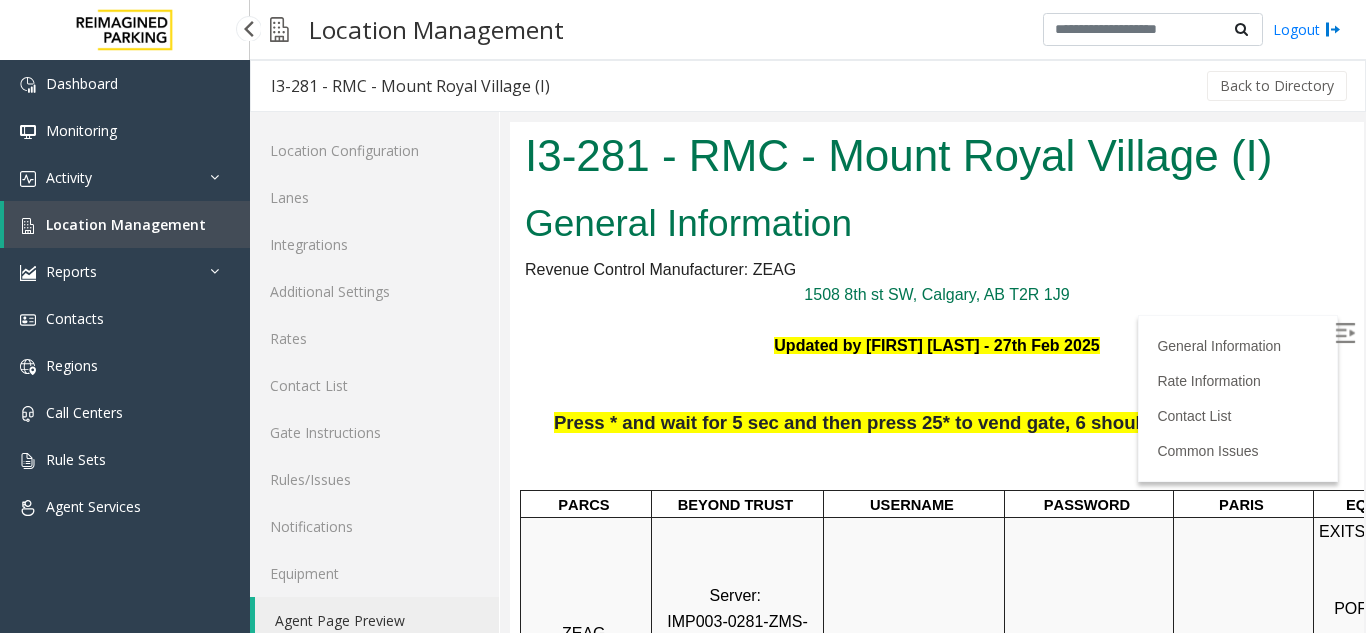 scroll, scrollTop: 0, scrollLeft: 0, axis: both 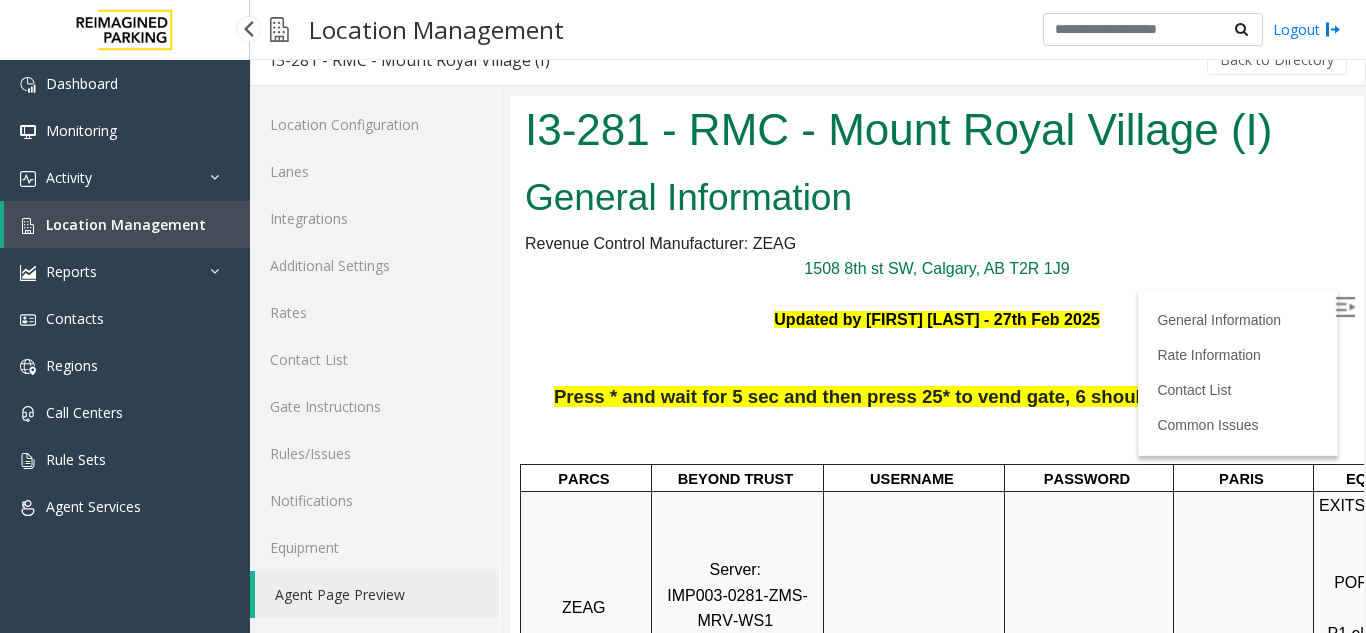 click on "Location Management" at bounding box center (126, 224) 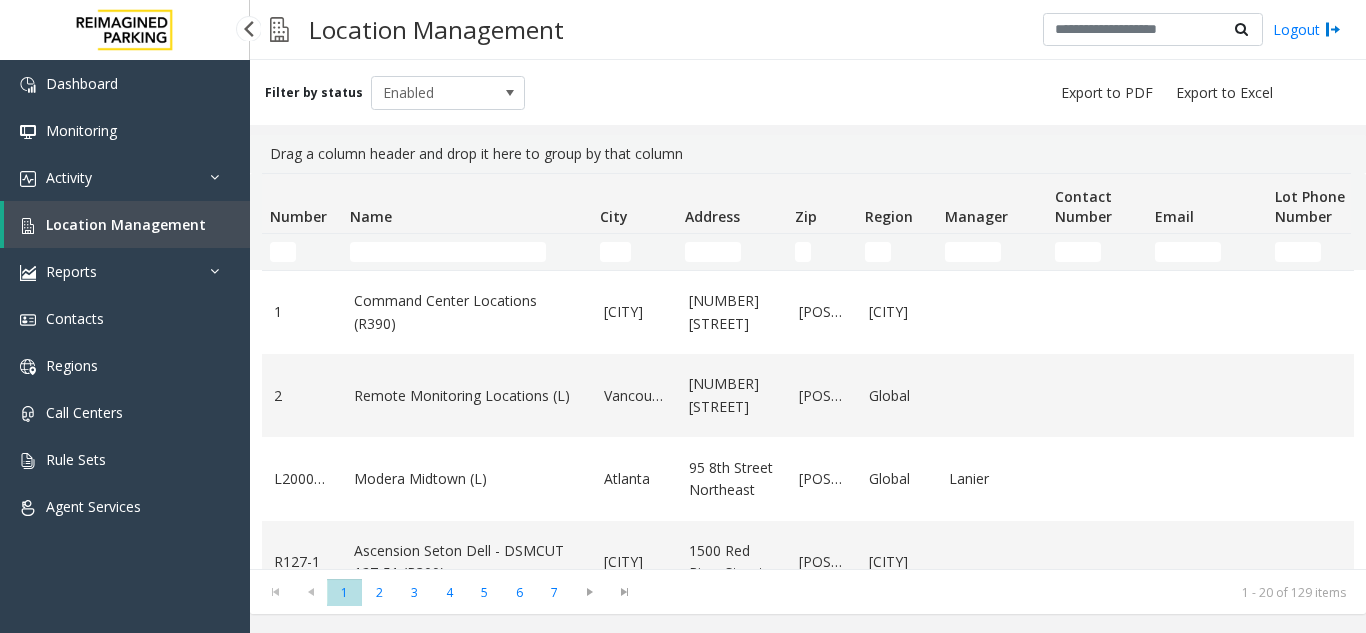scroll, scrollTop: 0, scrollLeft: 0, axis: both 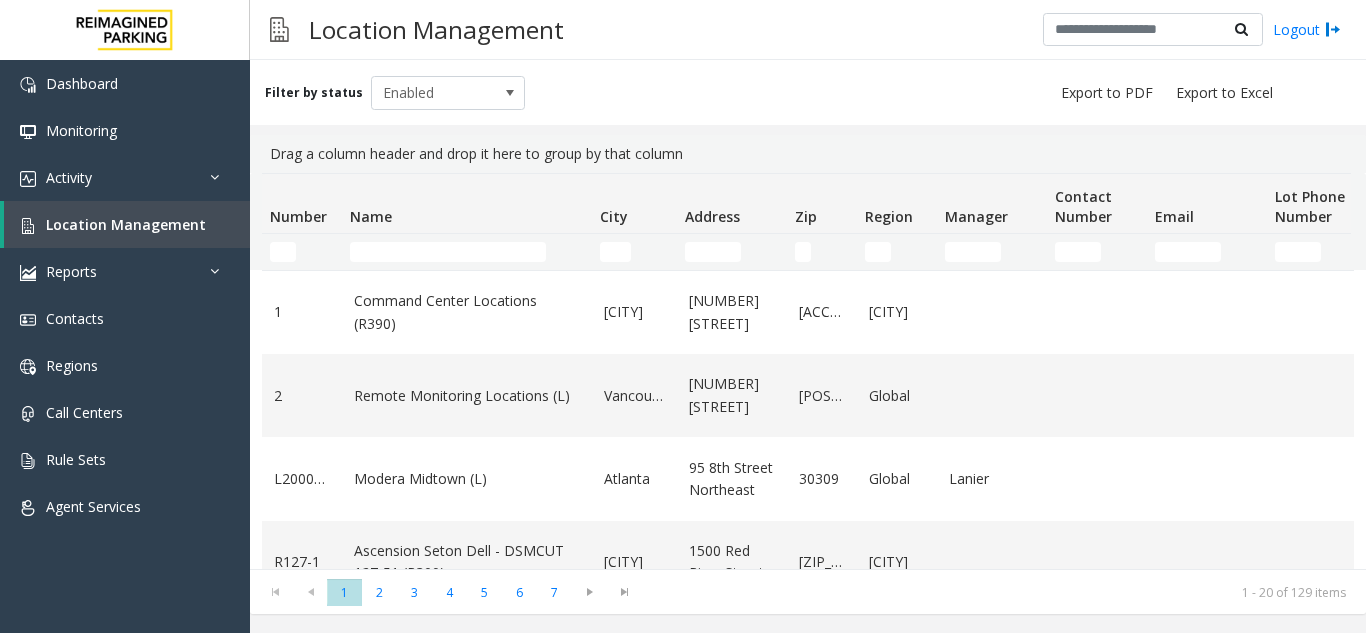 click 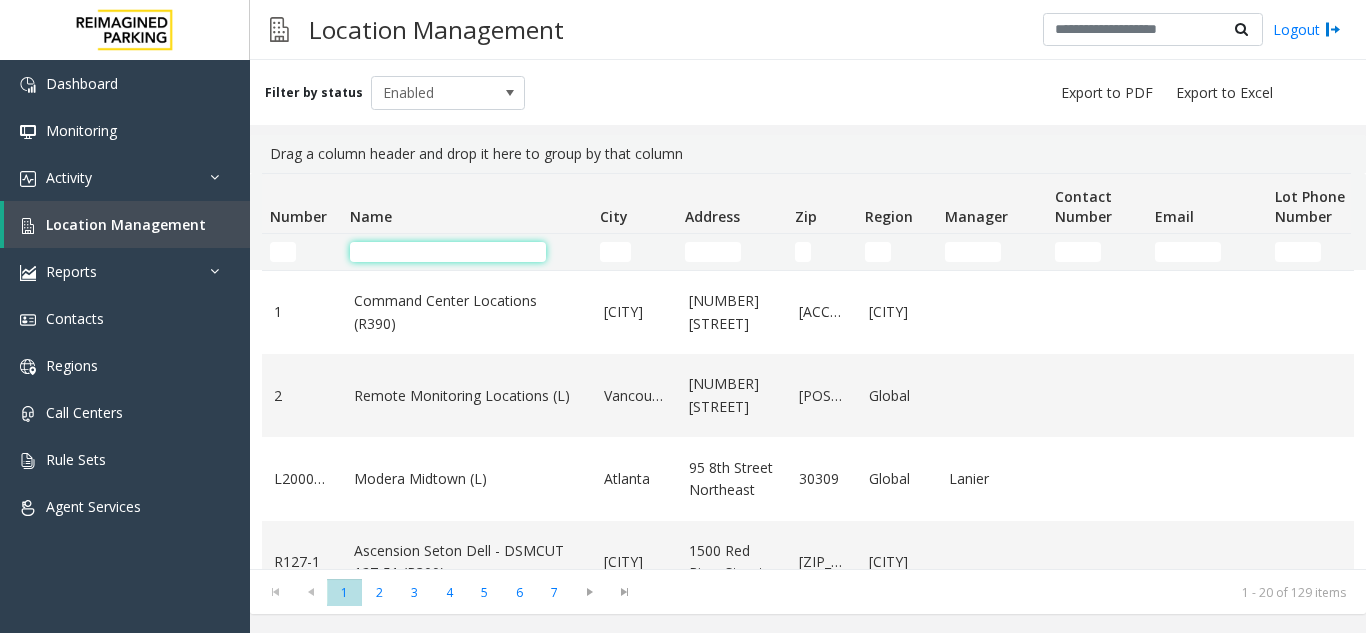 click 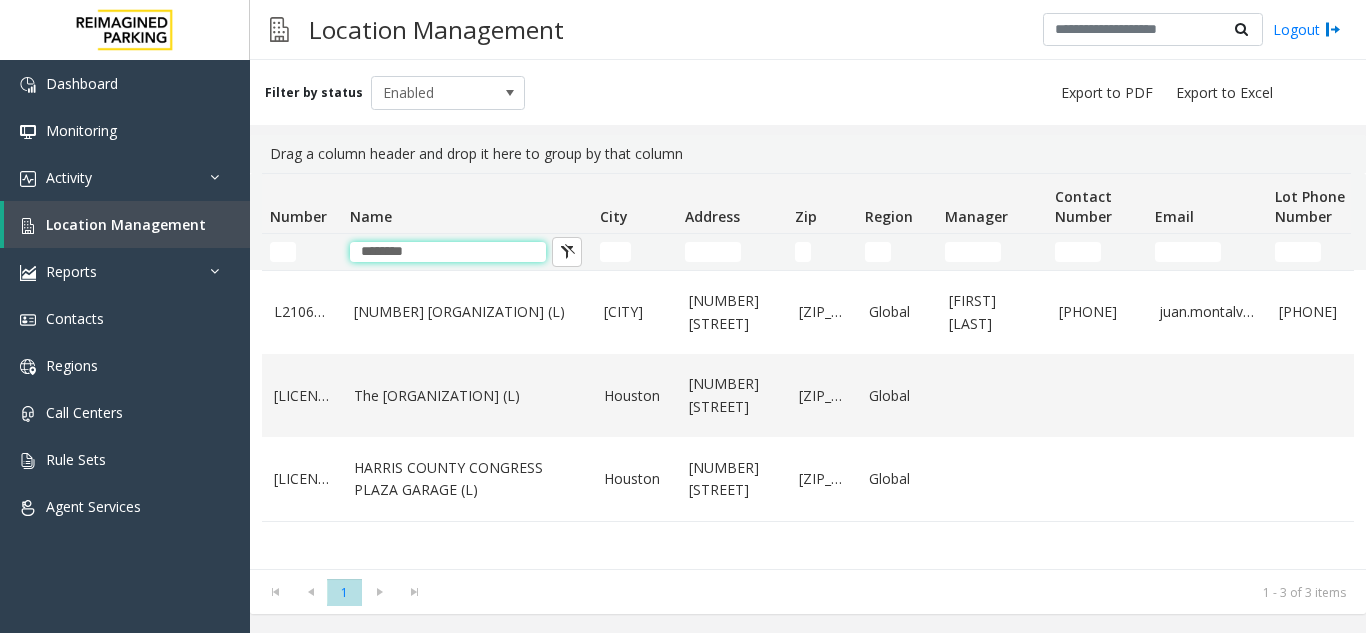 type on "********" 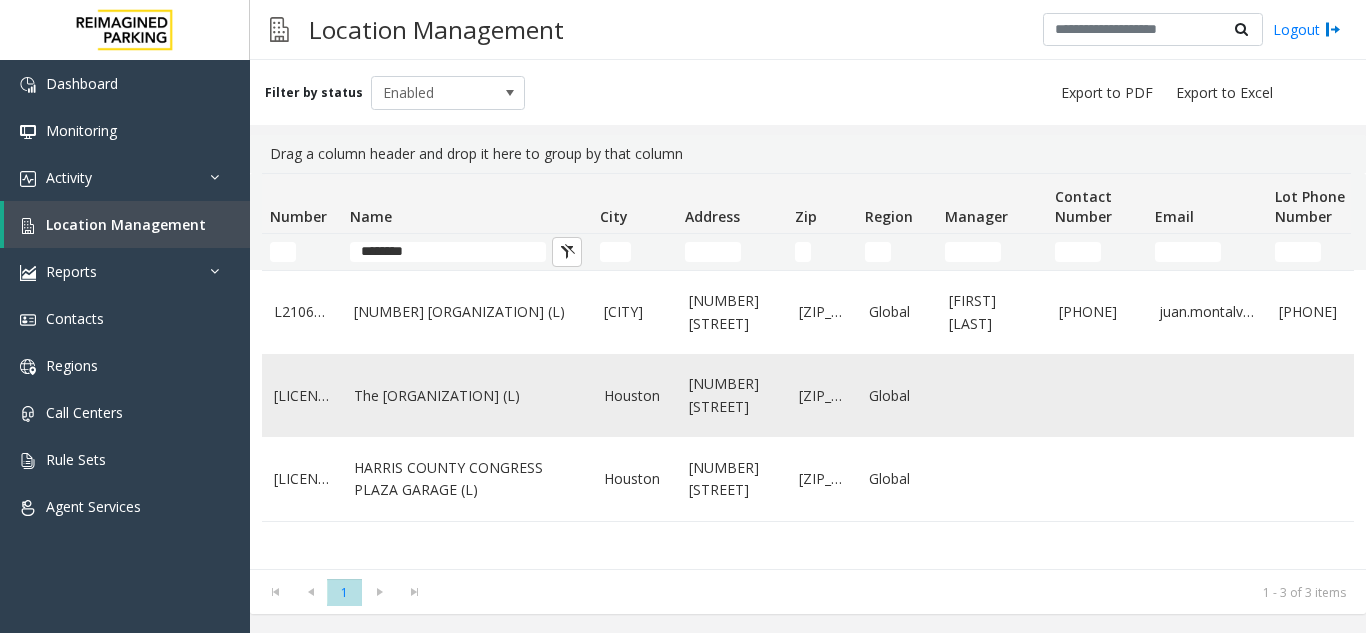 click on "The [ORGANIZATION] (L)" 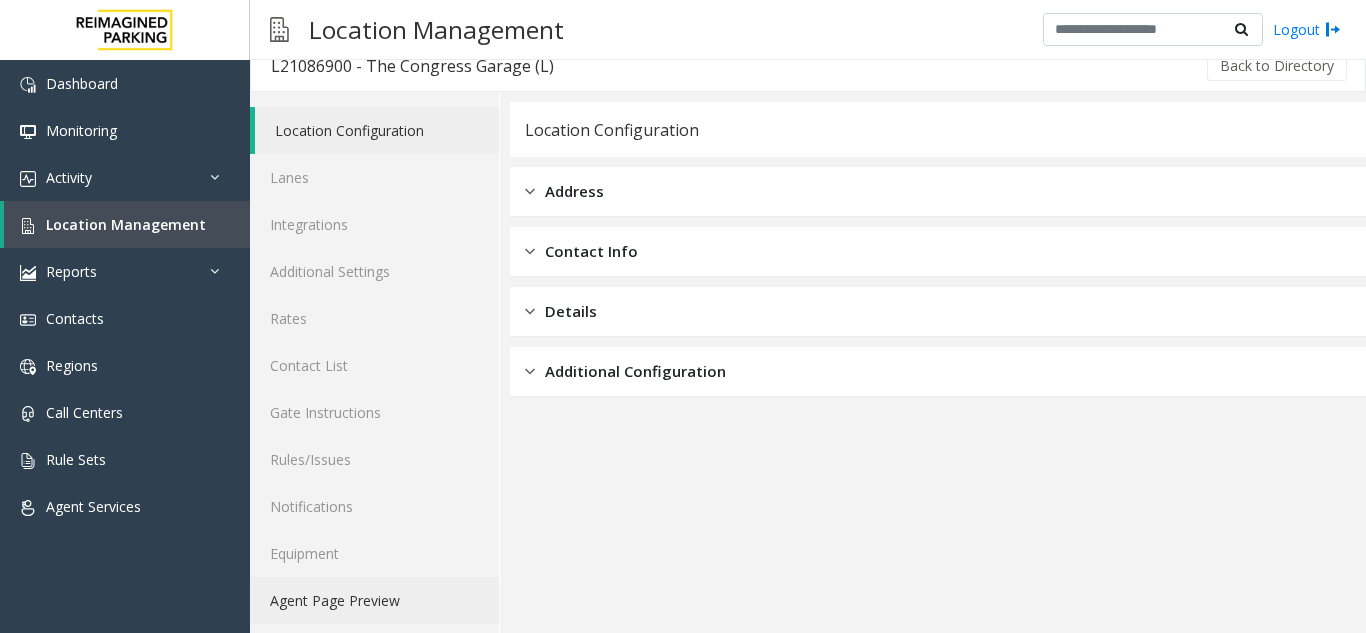 scroll, scrollTop: 26, scrollLeft: 0, axis: vertical 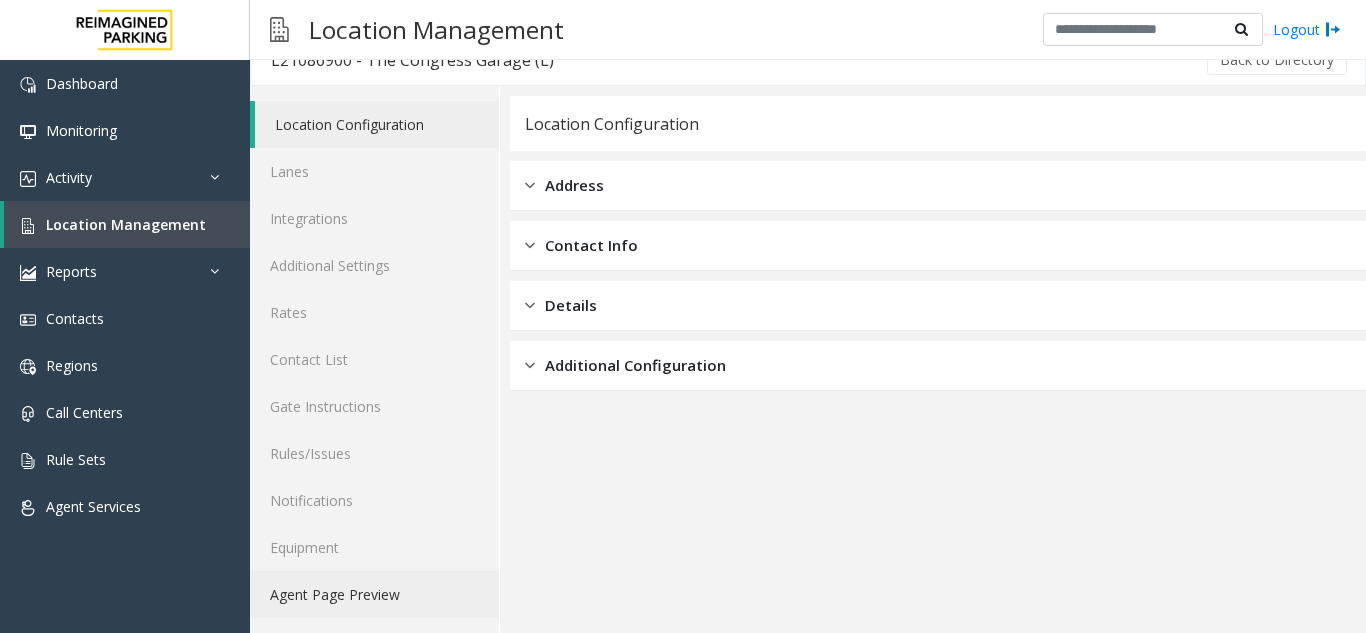 click on "Agent Page Preview" 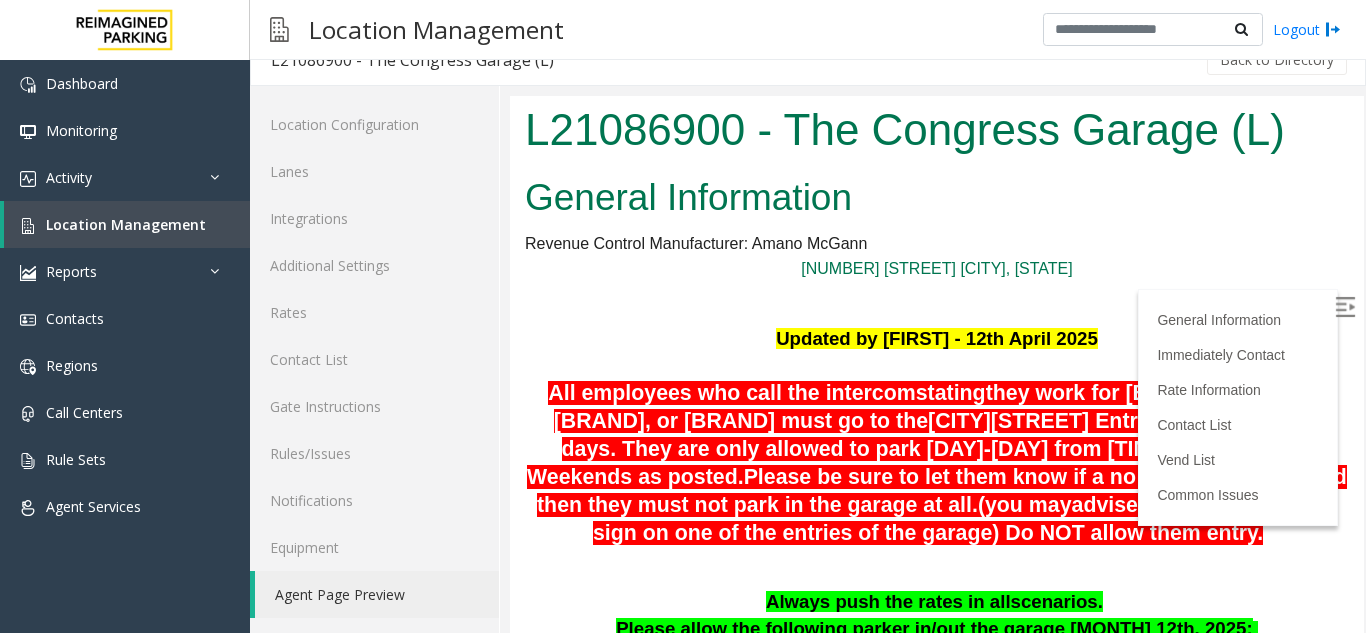 scroll, scrollTop: 0, scrollLeft: 0, axis: both 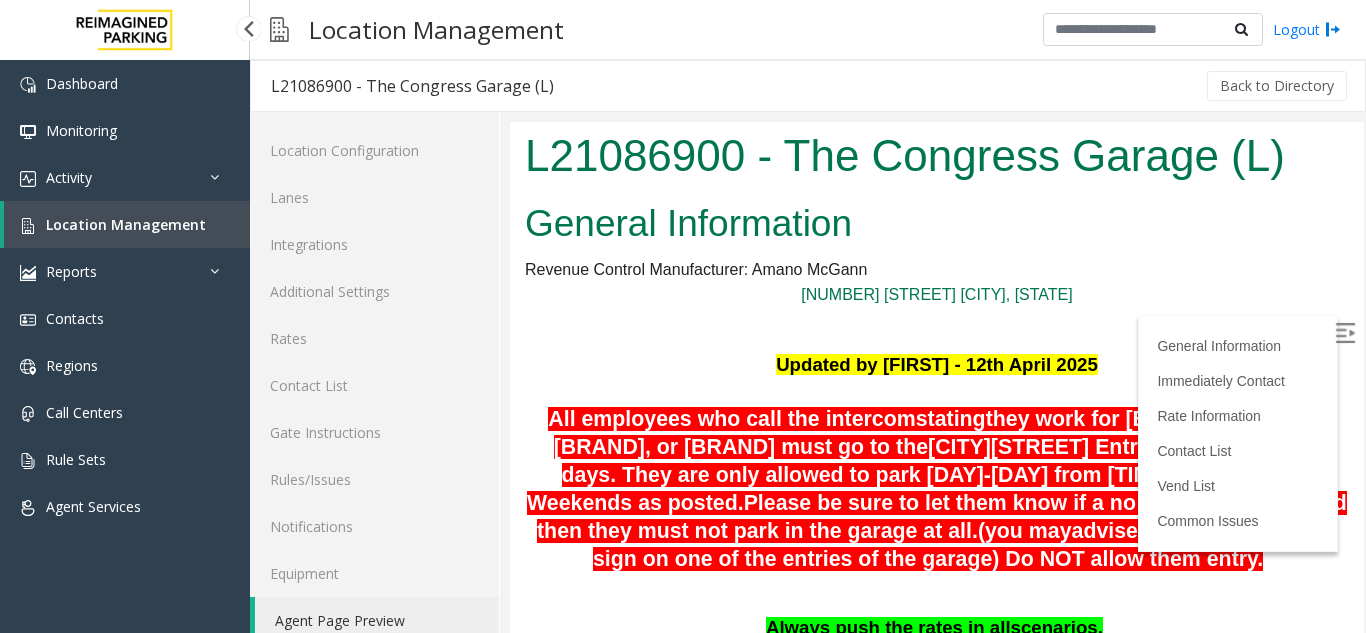 click on "Location Management" at bounding box center [127, 224] 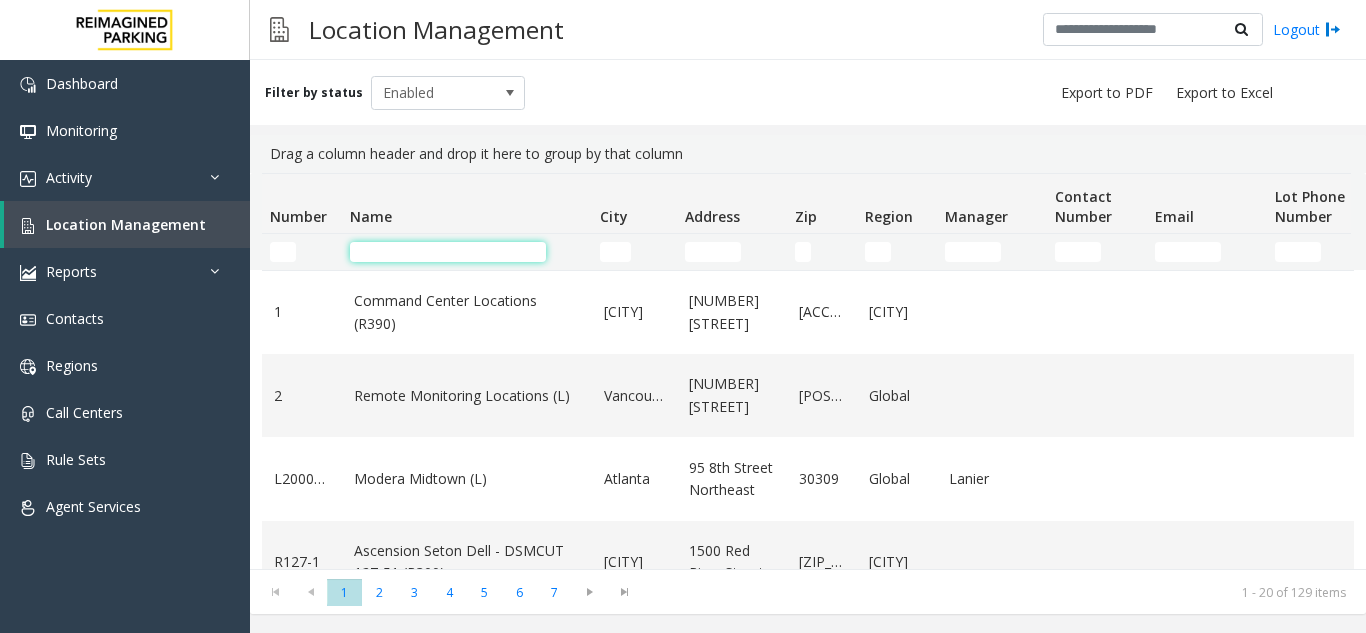 click 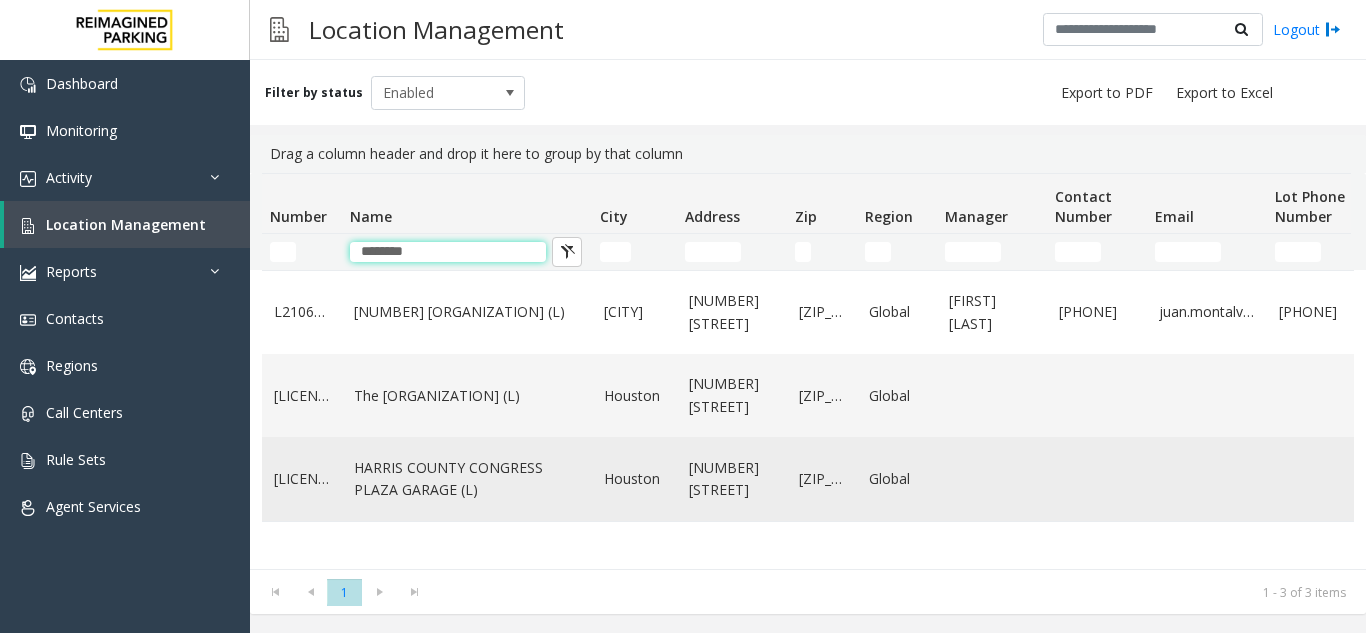 type on "********" 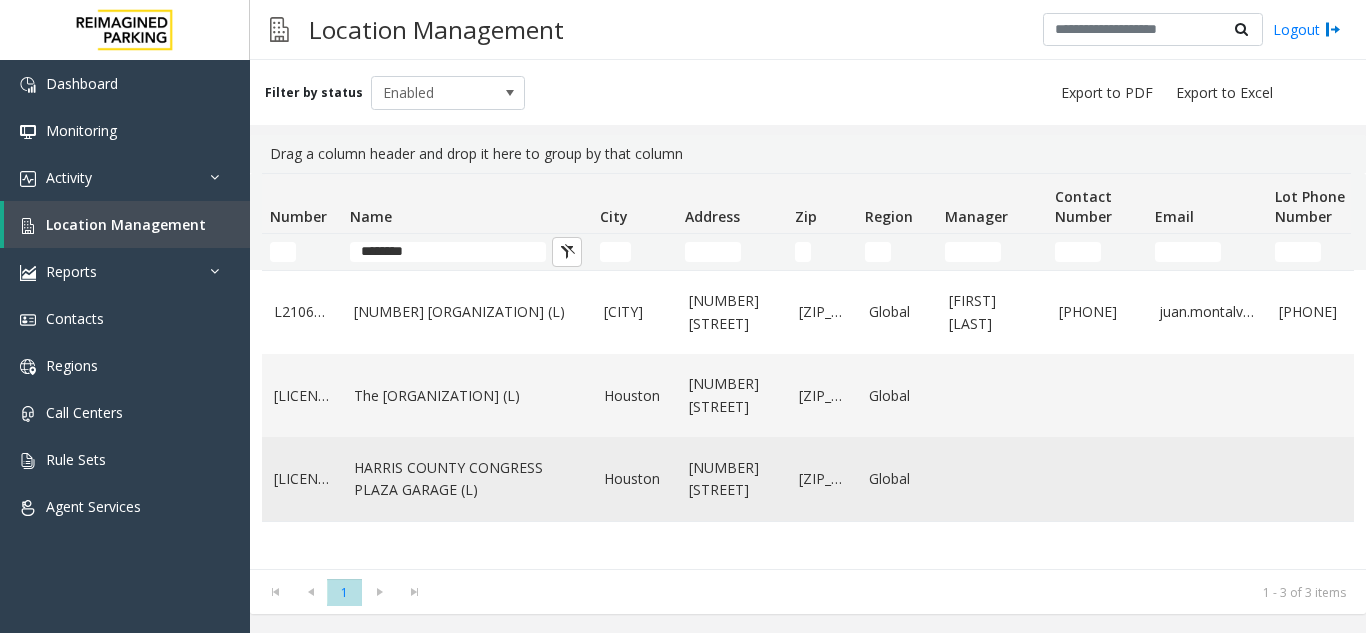 click on "HARRIS COUNTY CONGRESS PLAZA GARAGE (L)" 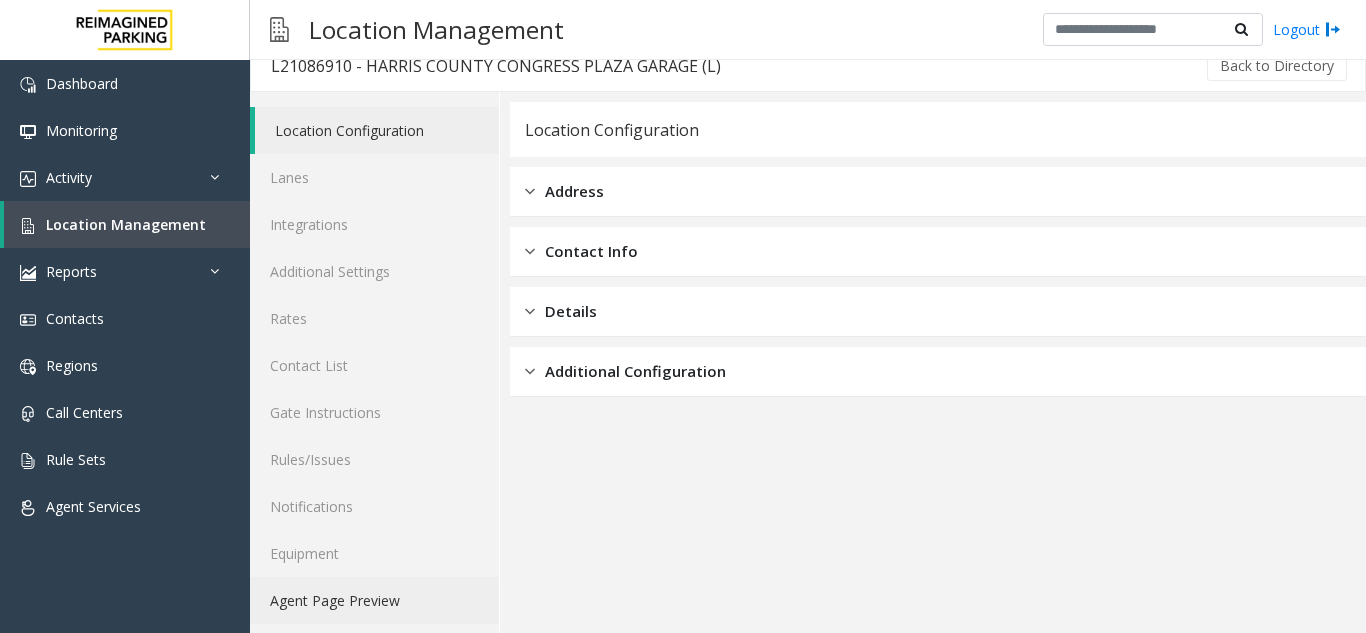 scroll, scrollTop: 26, scrollLeft: 0, axis: vertical 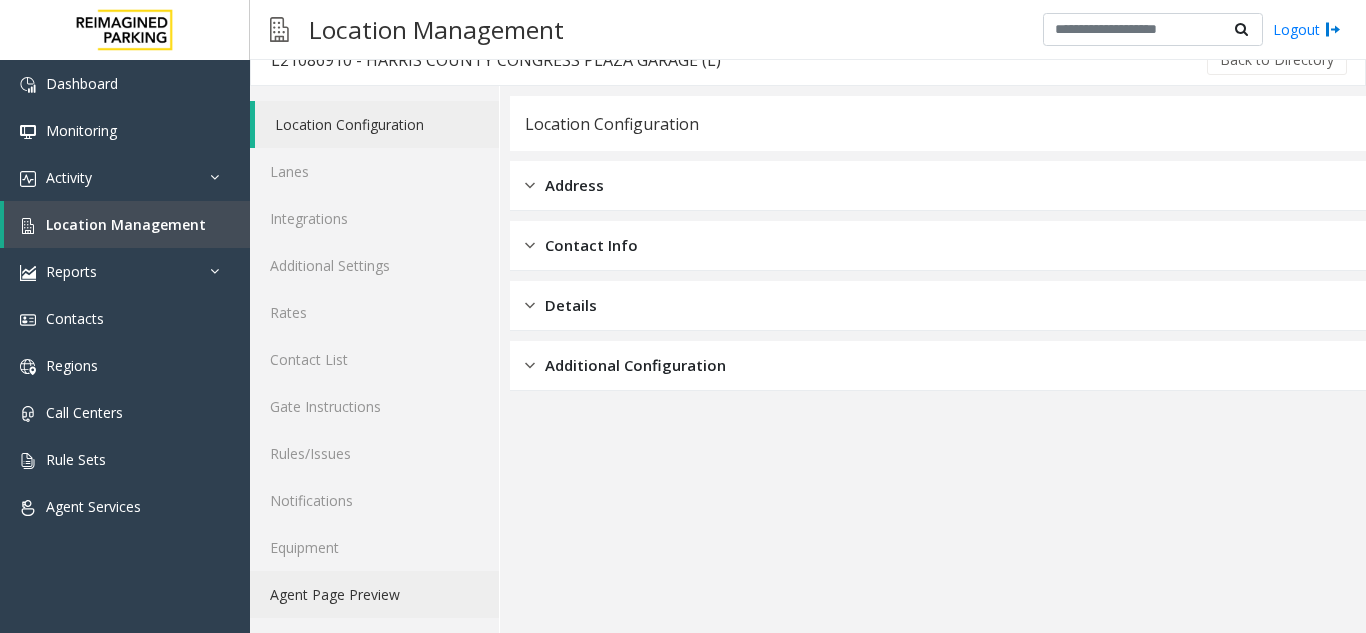 click on "Agent Page Preview" 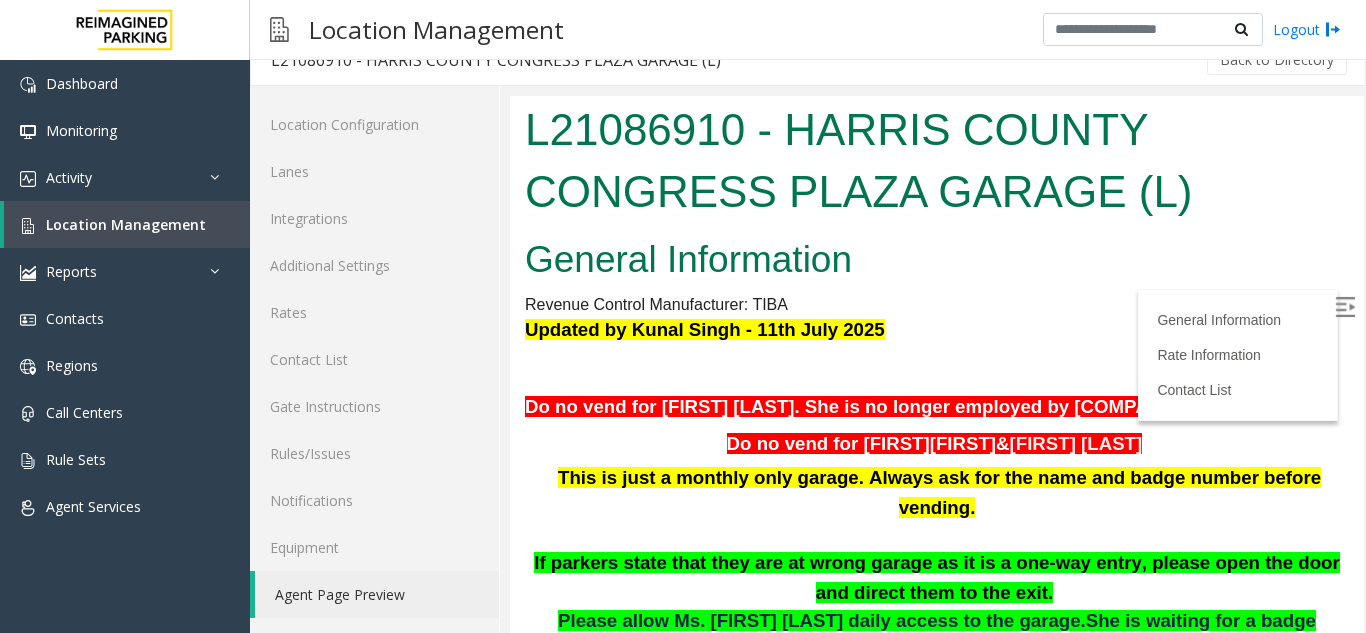 scroll, scrollTop: 0, scrollLeft: 0, axis: both 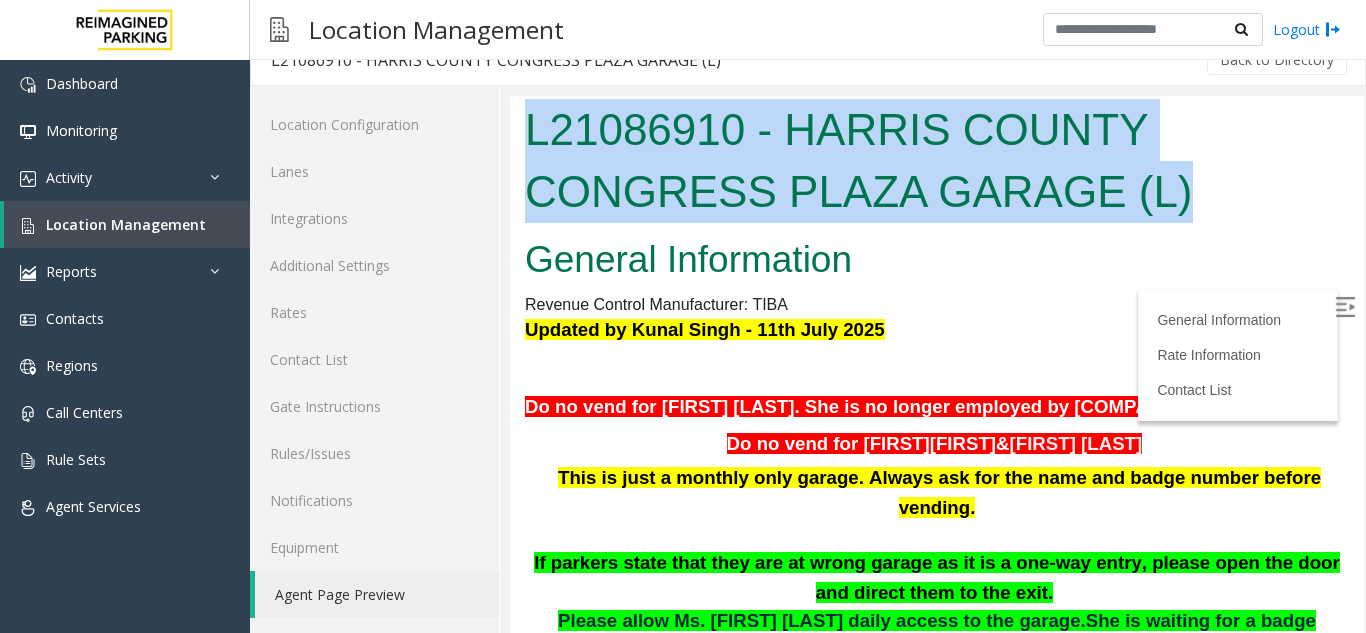 drag, startPoint x: 523, startPoint y: 136, endPoint x: 1203, endPoint y: 202, distance: 683.19543 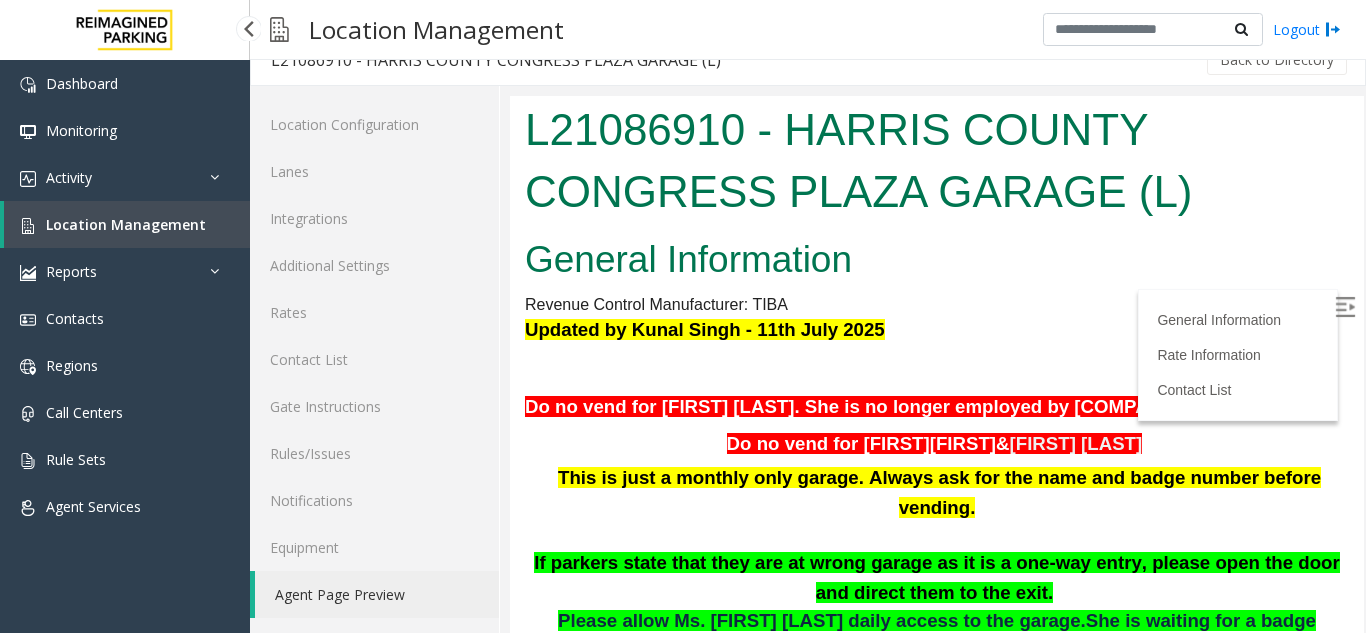 click on "Location Management" at bounding box center [126, 224] 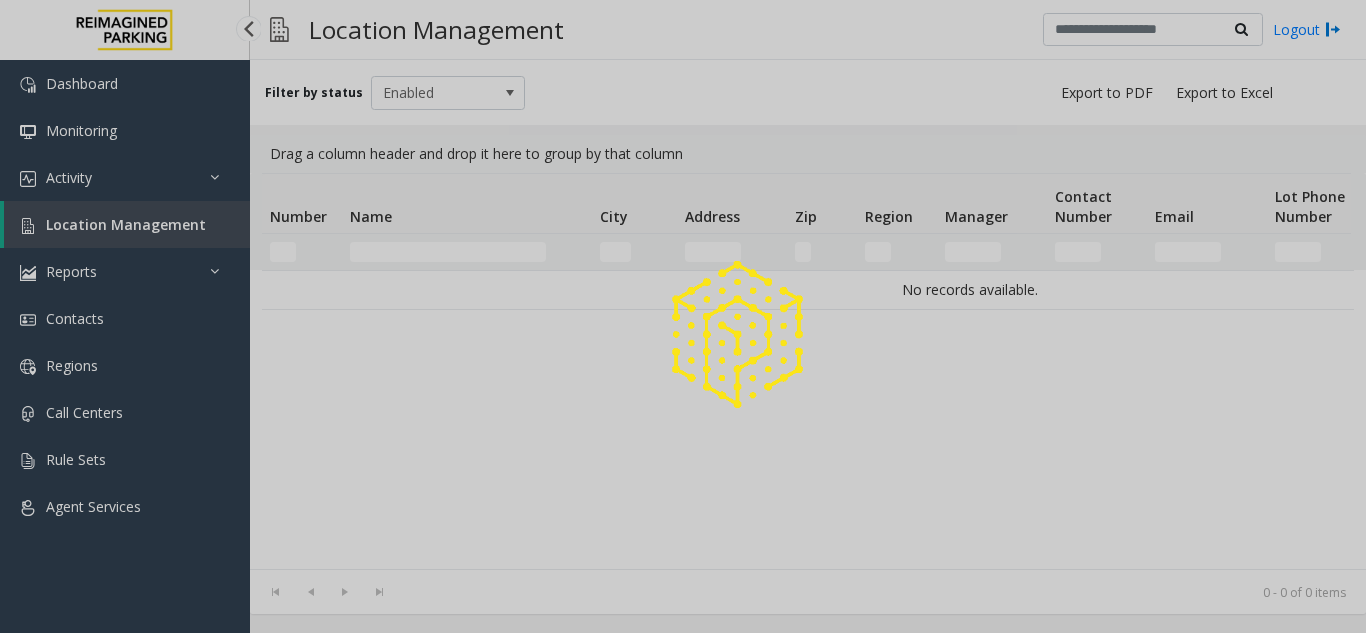 scroll, scrollTop: 0, scrollLeft: 0, axis: both 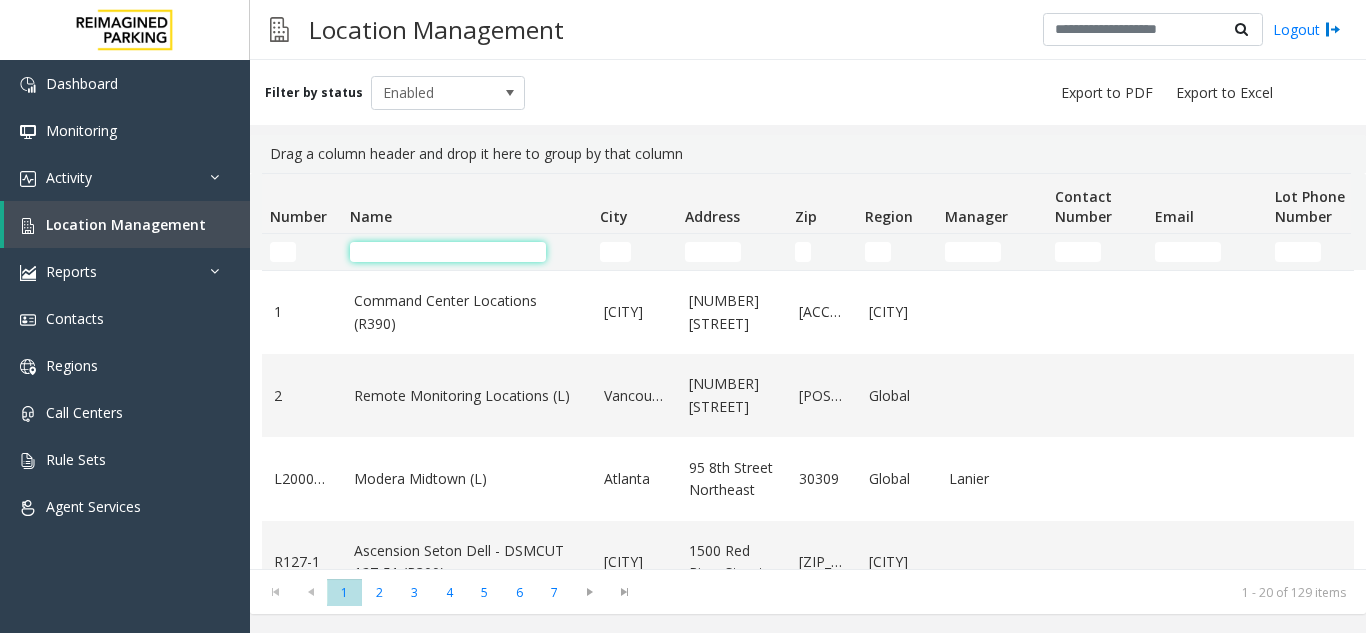 click 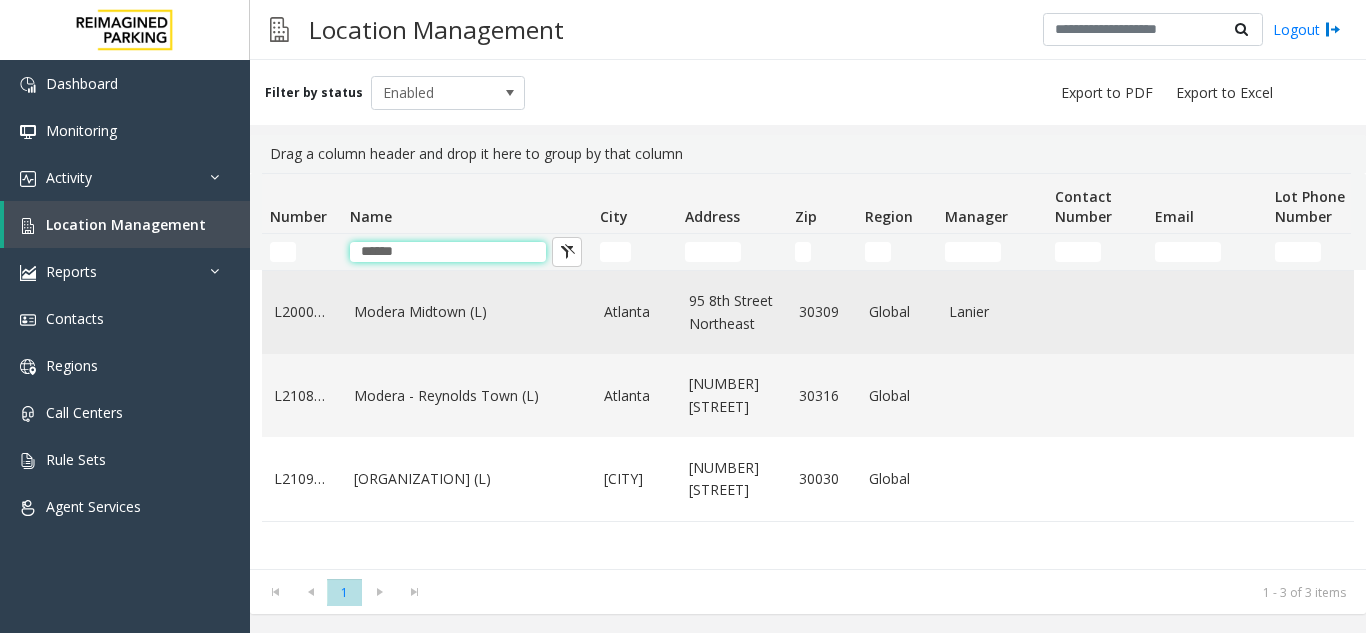 type on "******" 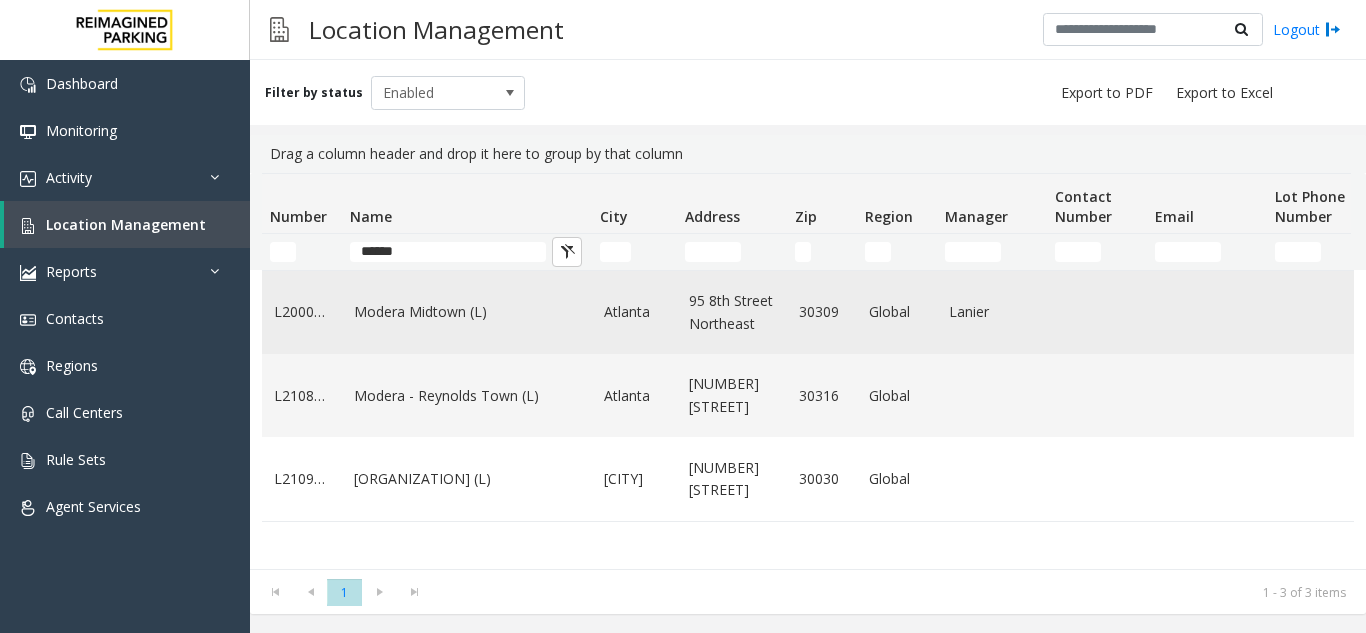 click on "Modera Midtown	(L)" 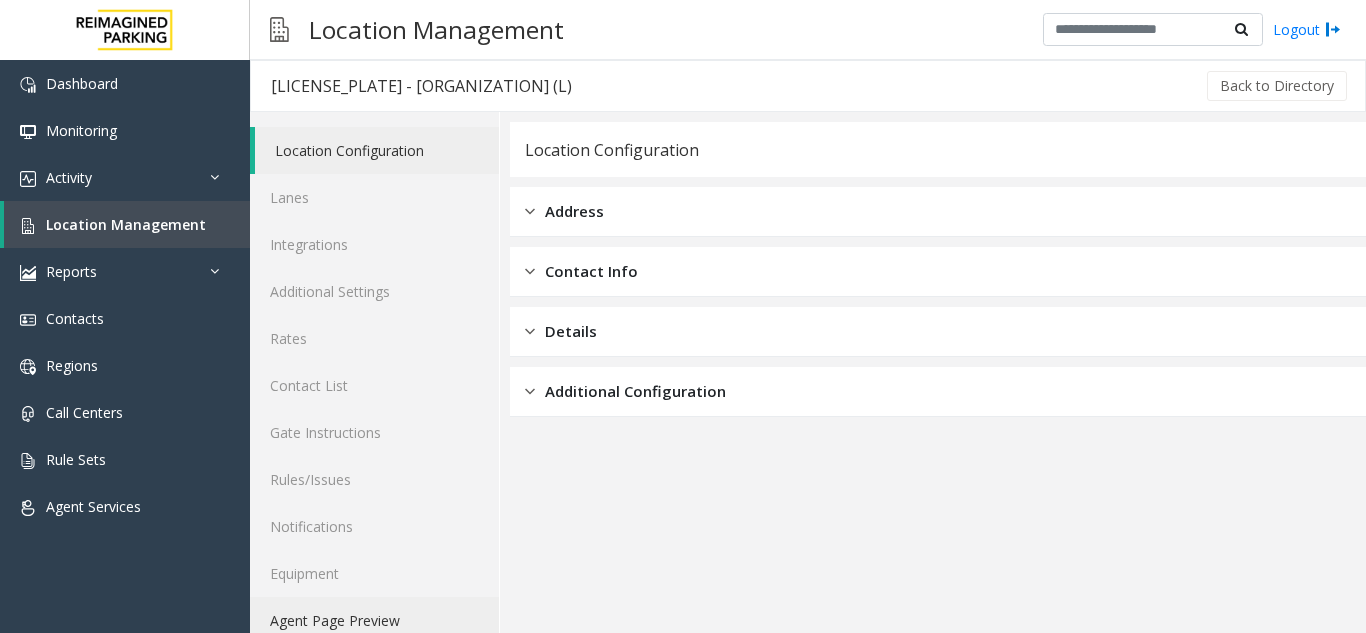 click on "Agent Page Preview" 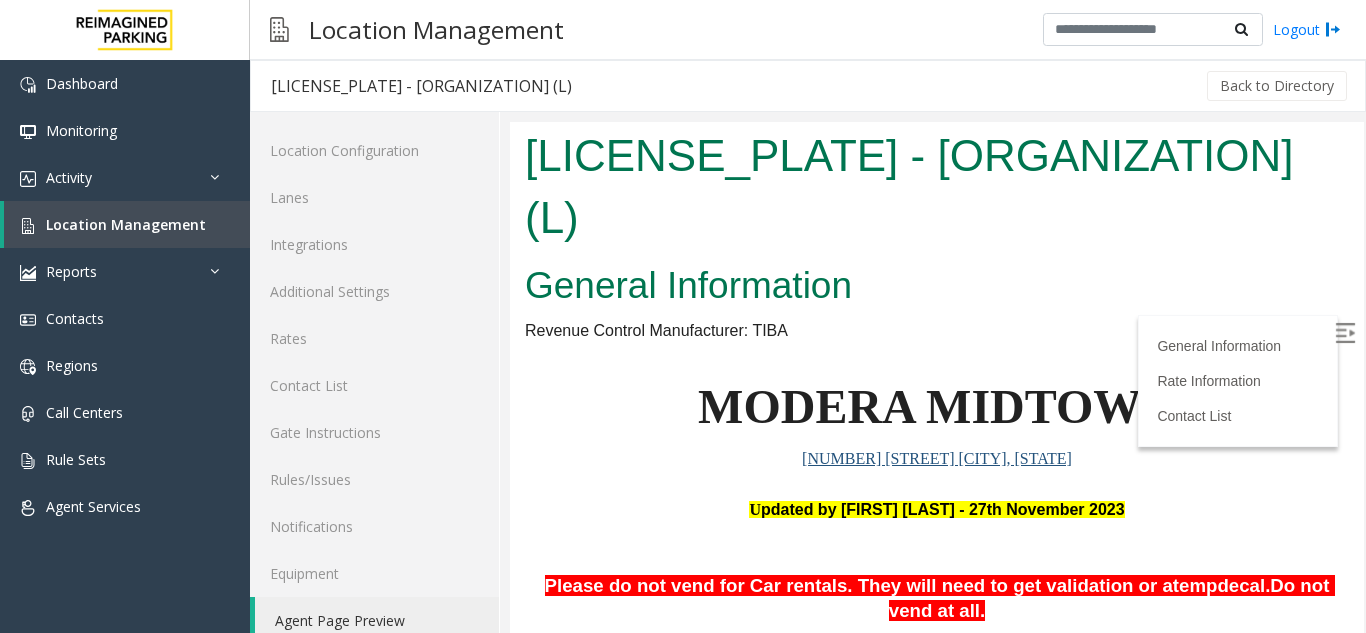 scroll, scrollTop: 0, scrollLeft: 0, axis: both 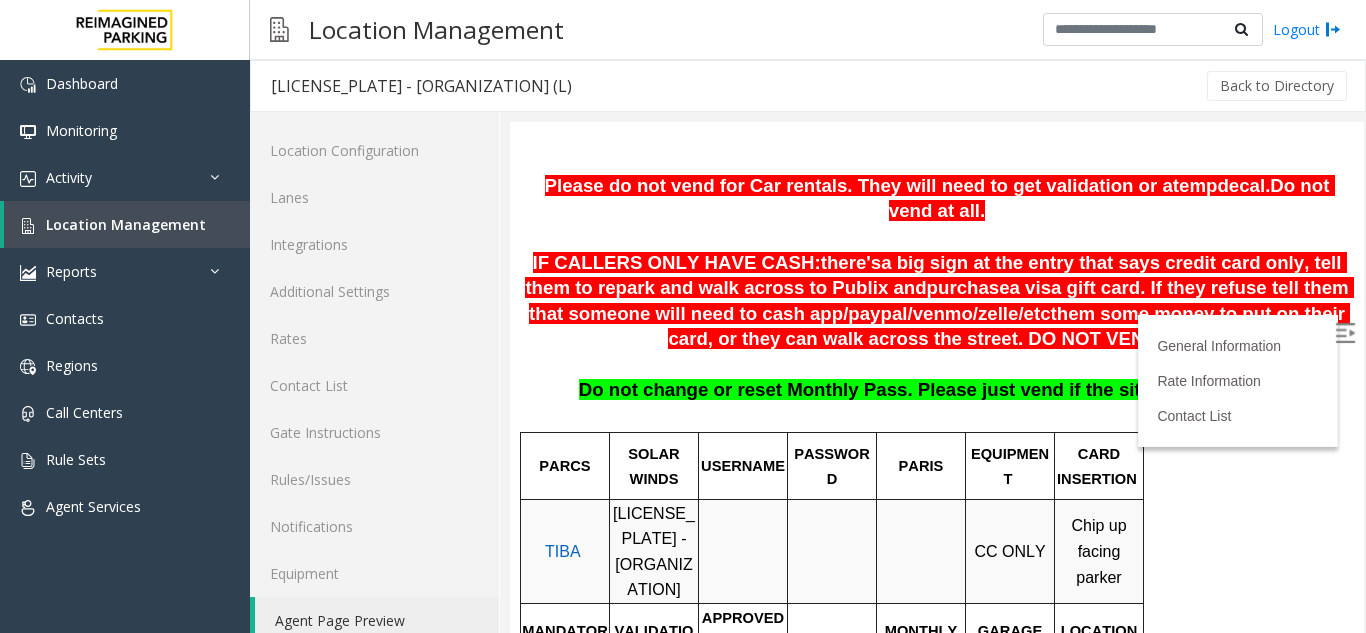 drag, startPoint x: 798, startPoint y: 438, endPoint x: 791, endPoint y: 451, distance: 14.764823 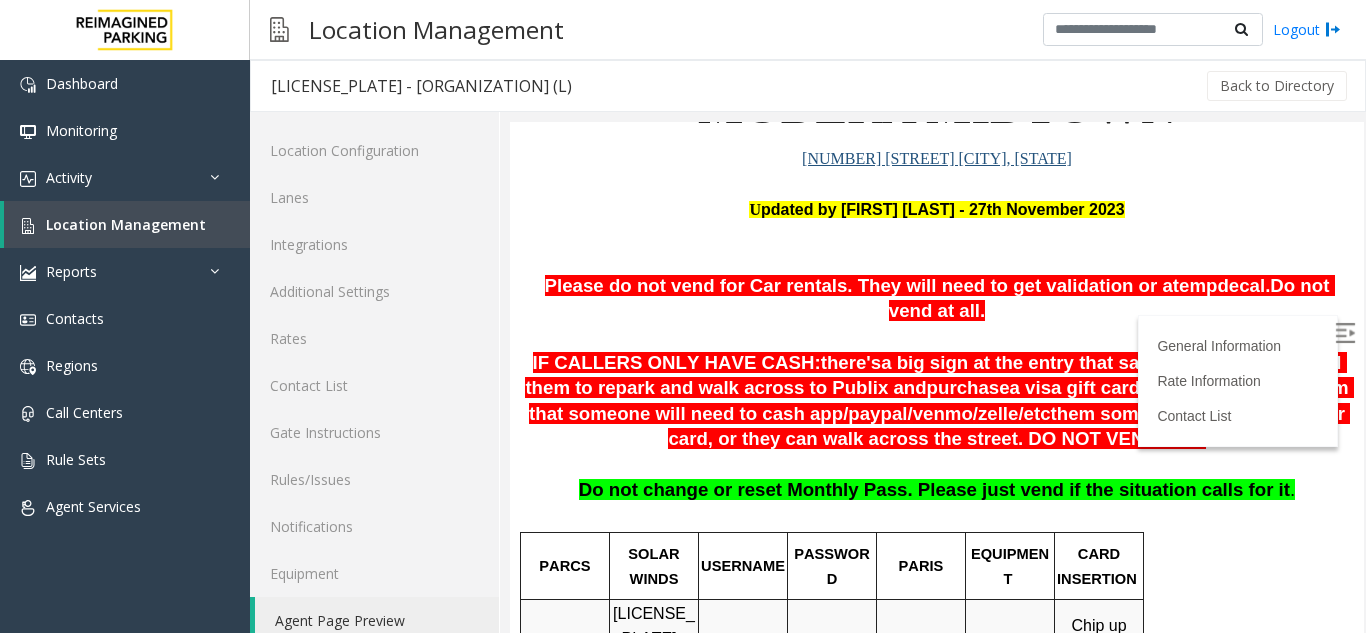 scroll, scrollTop: 0, scrollLeft: 0, axis: both 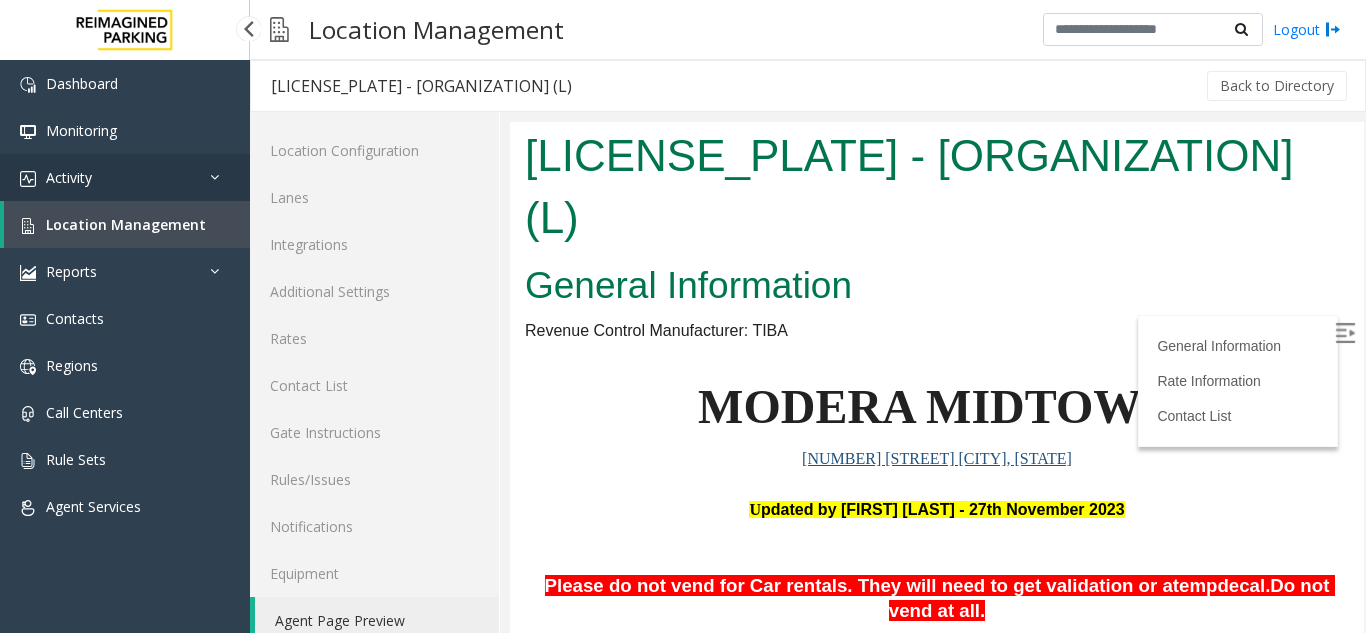 click on "Activity" at bounding box center [125, 177] 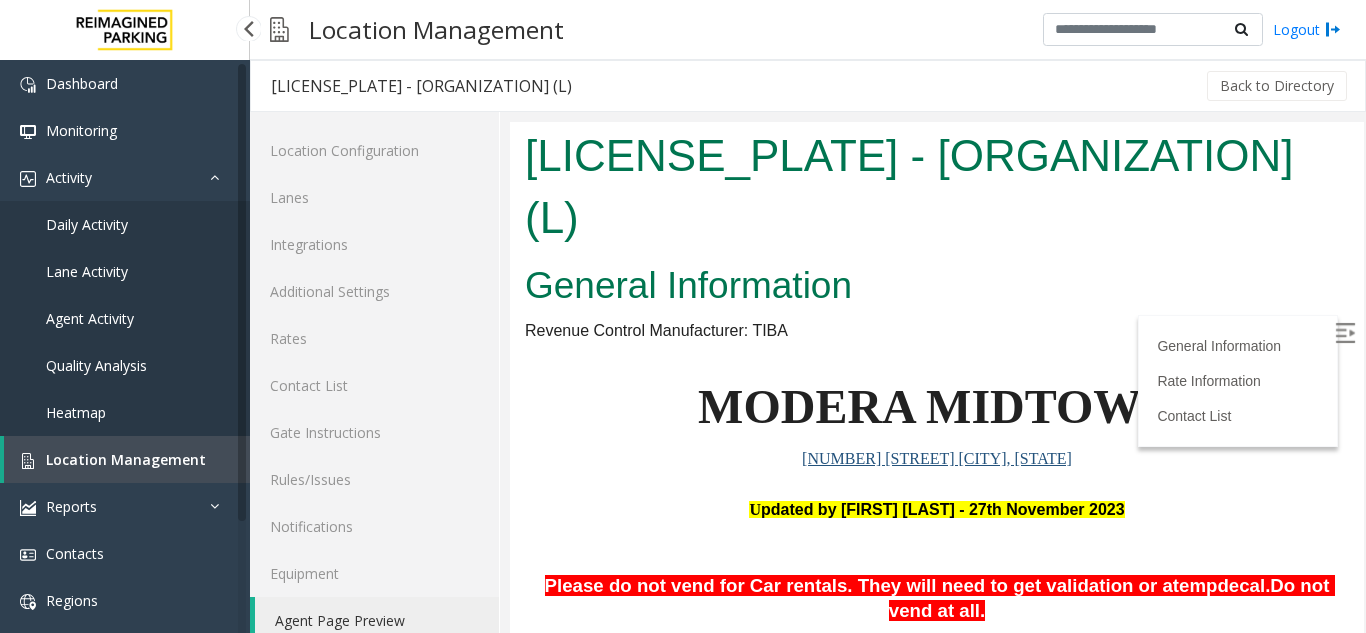 click on "Daily Activity" at bounding box center (125, 224) 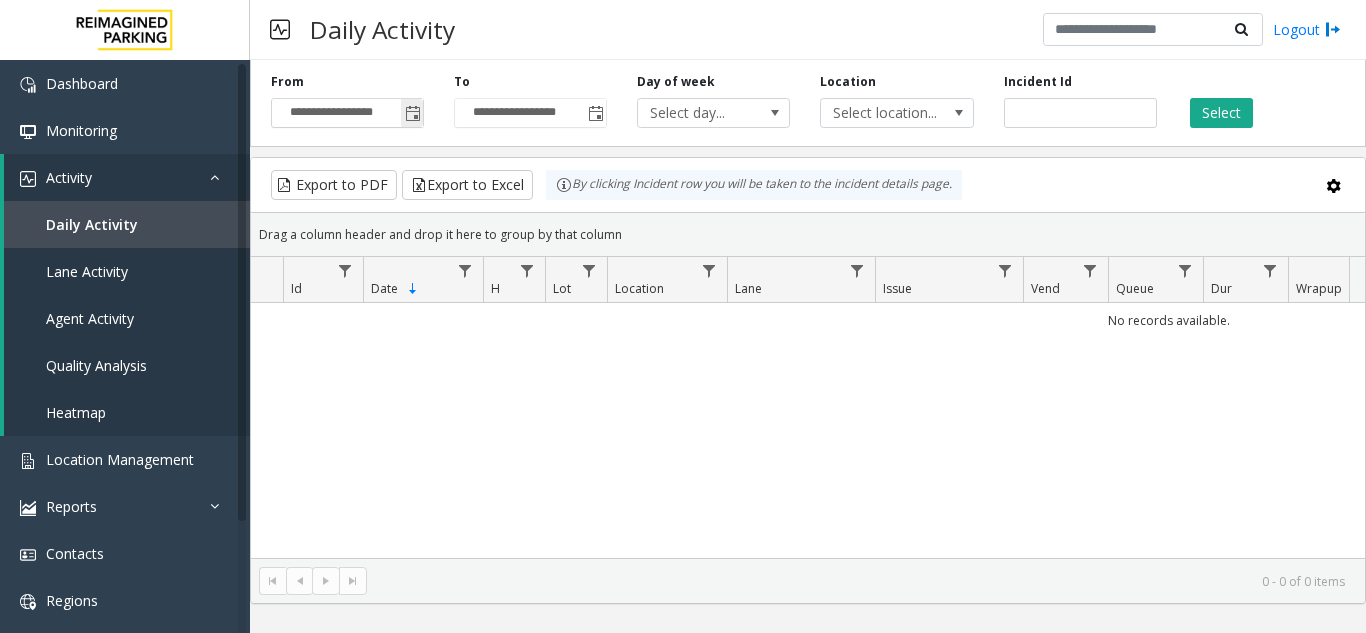 click 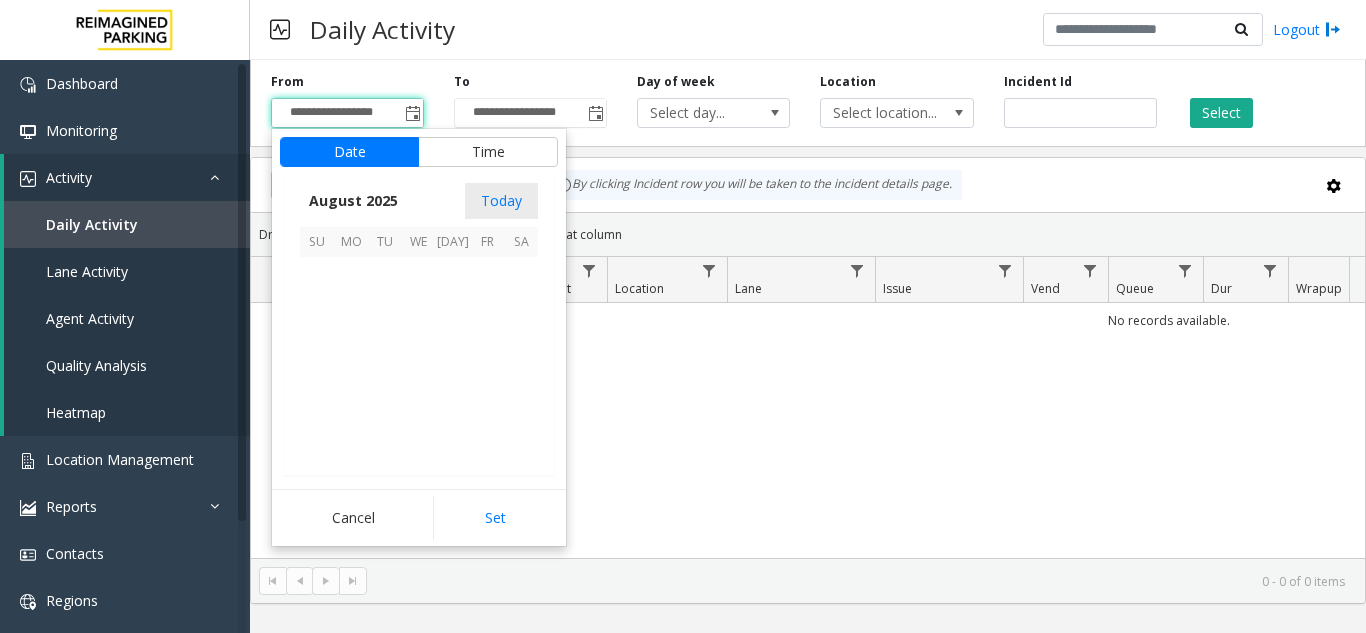 scroll, scrollTop: 358666, scrollLeft: 0, axis: vertical 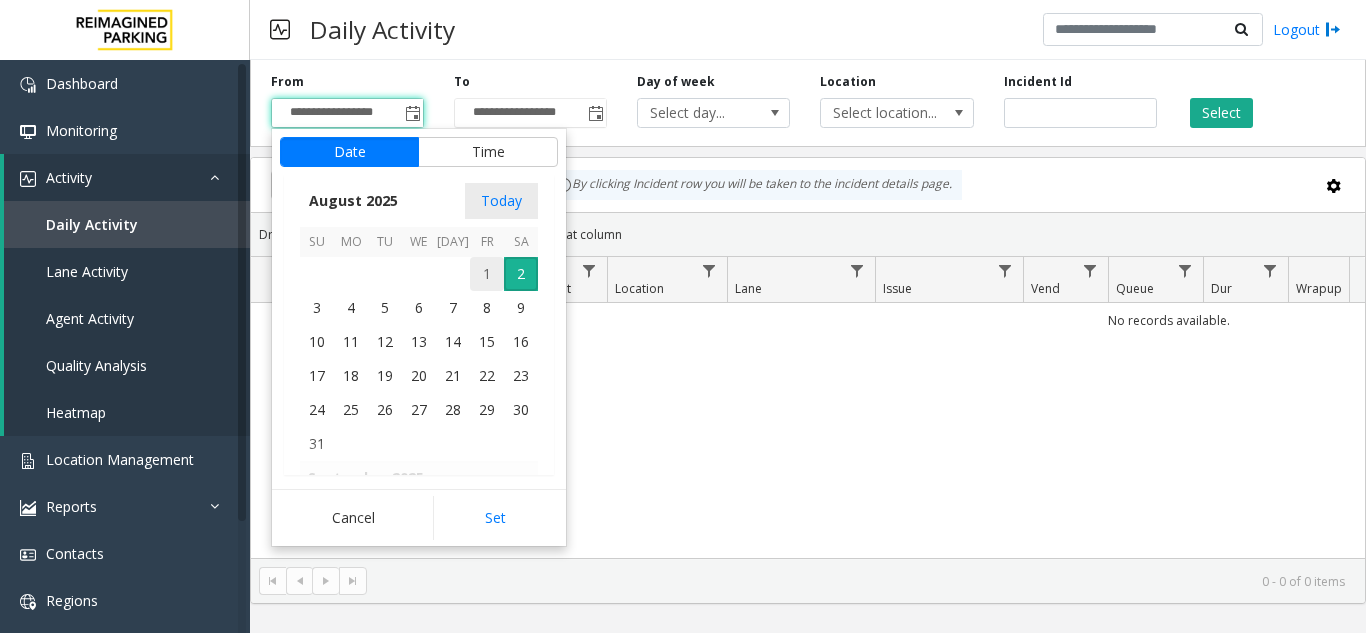 click on "1" at bounding box center (487, 274) 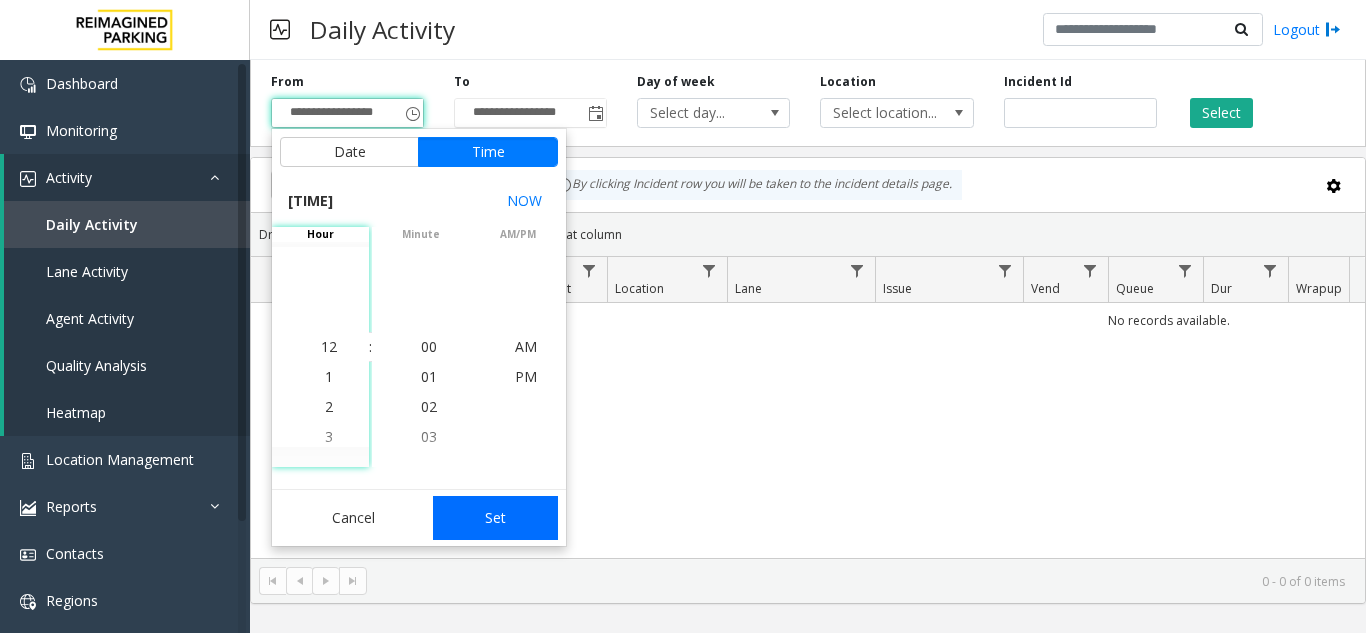 click on "Set" 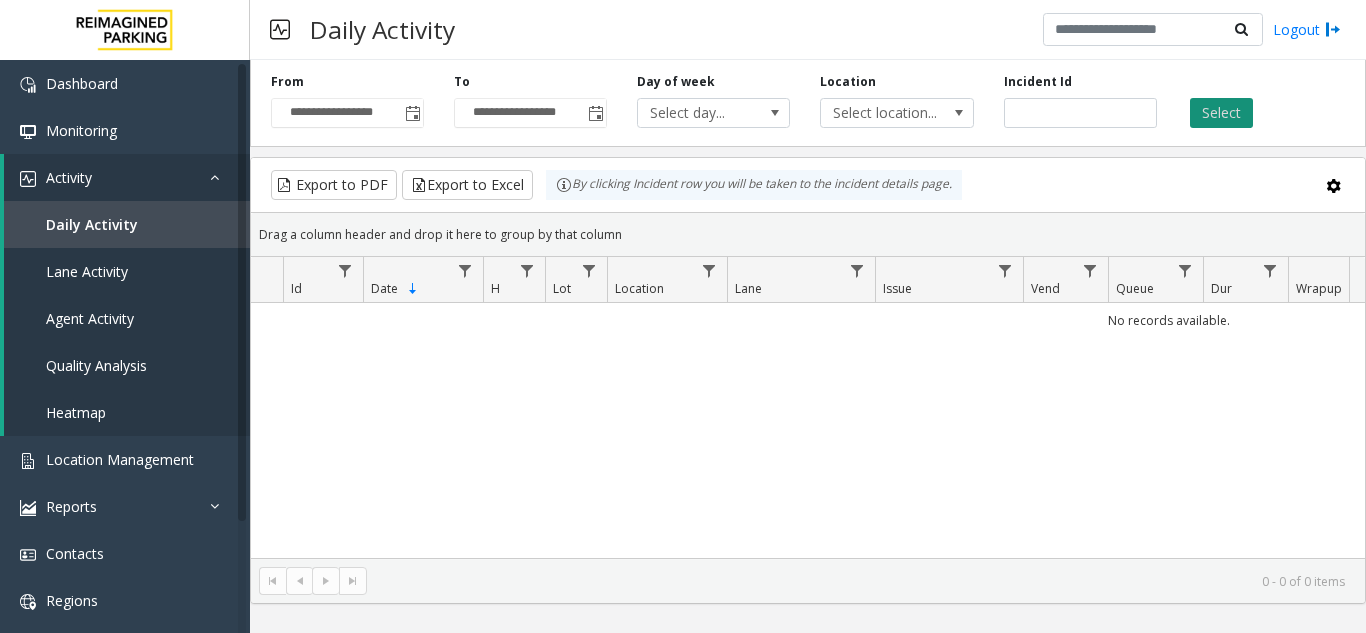 click on "Select" 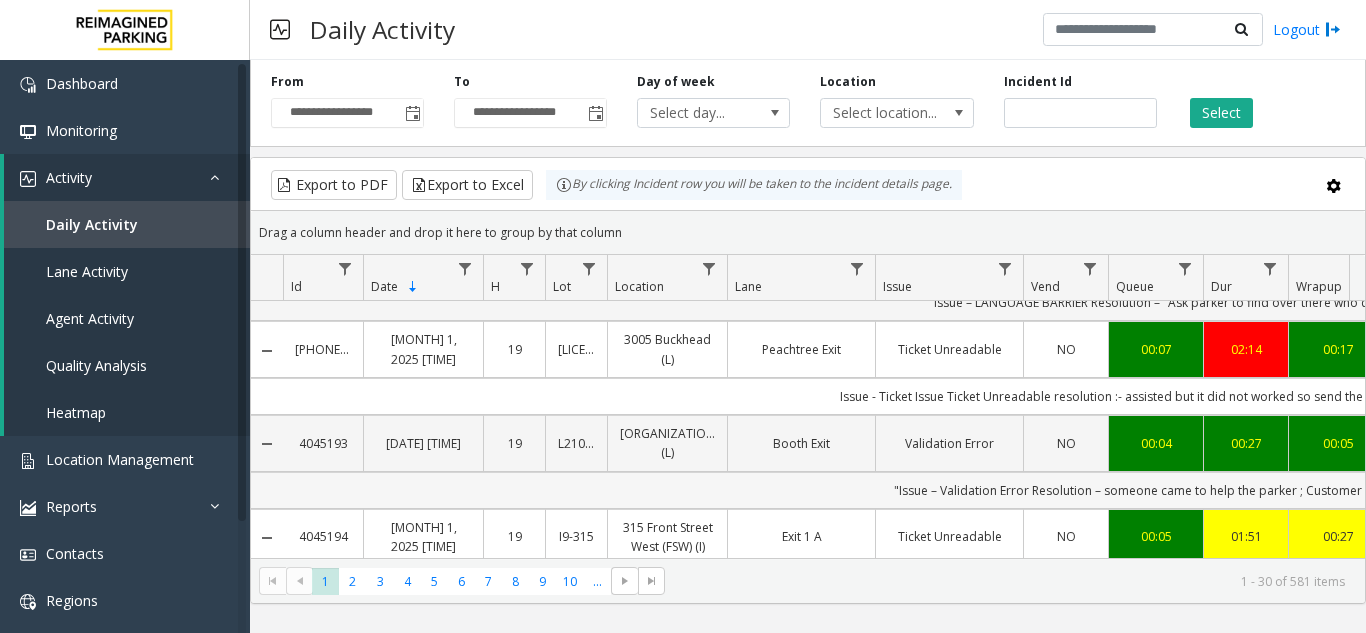 scroll, scrollTop: 600, scrollLeft: 0, axis: vertical 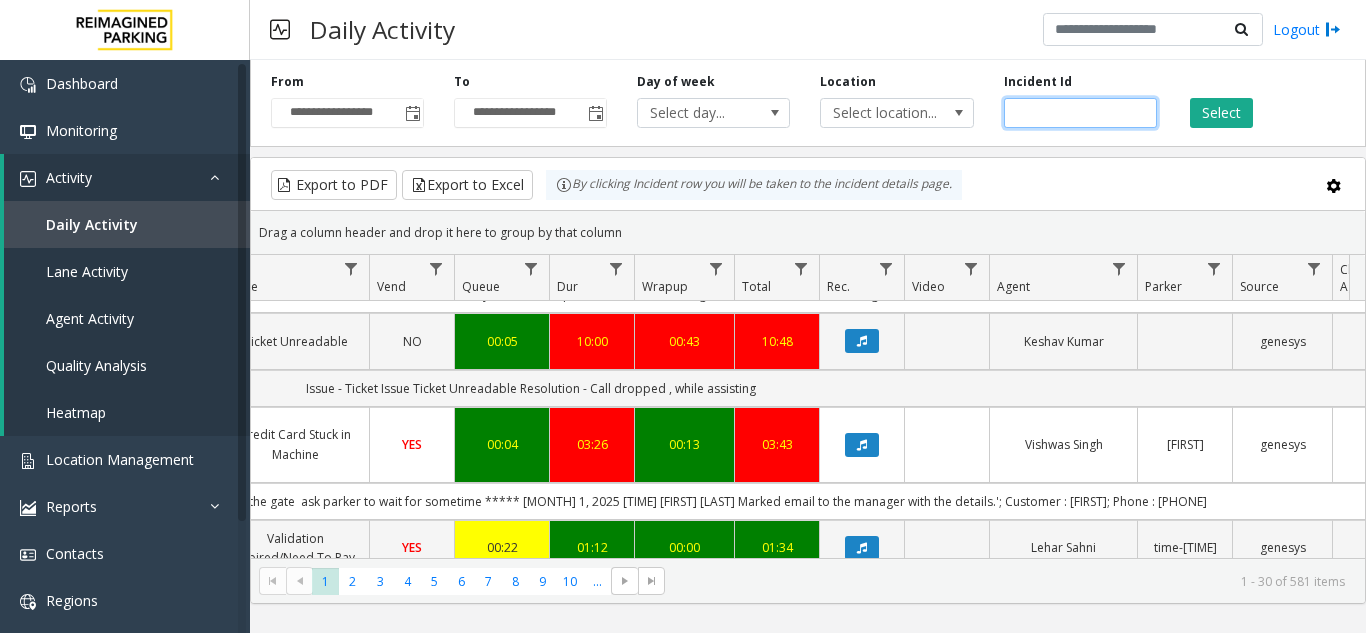 click 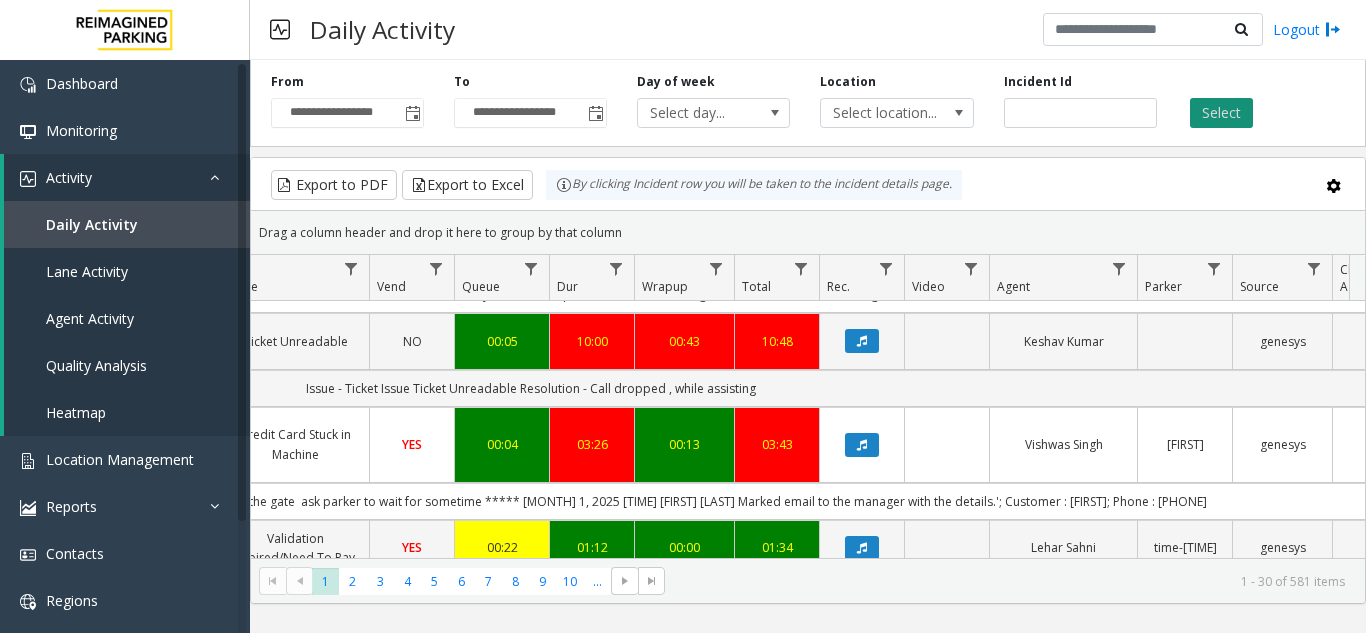 click on "Select" 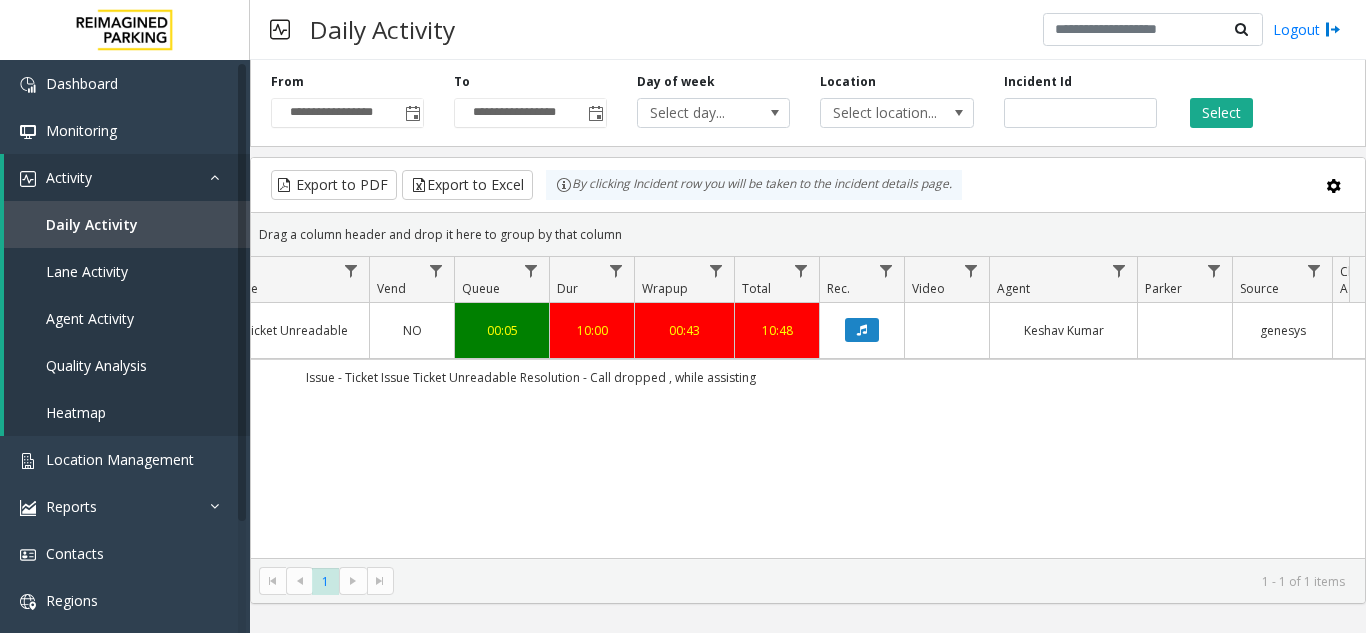 scroll, scrollTop: 0, scrollLeft: 654, axis: horizontal 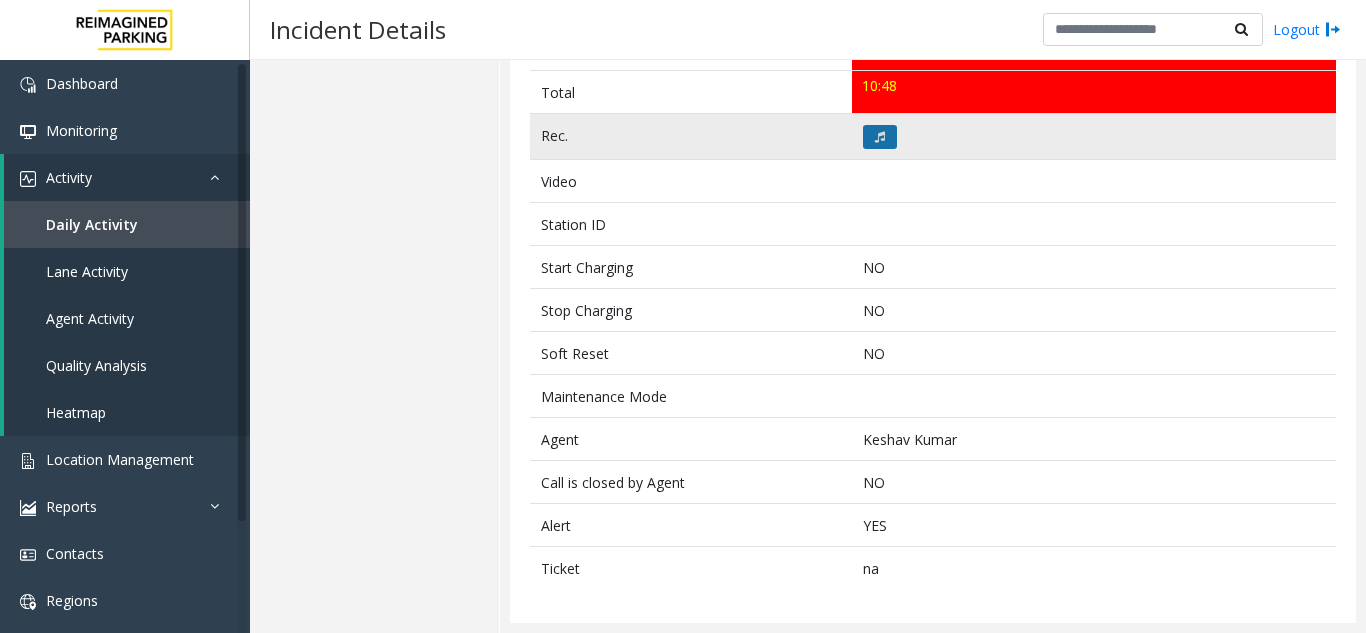click 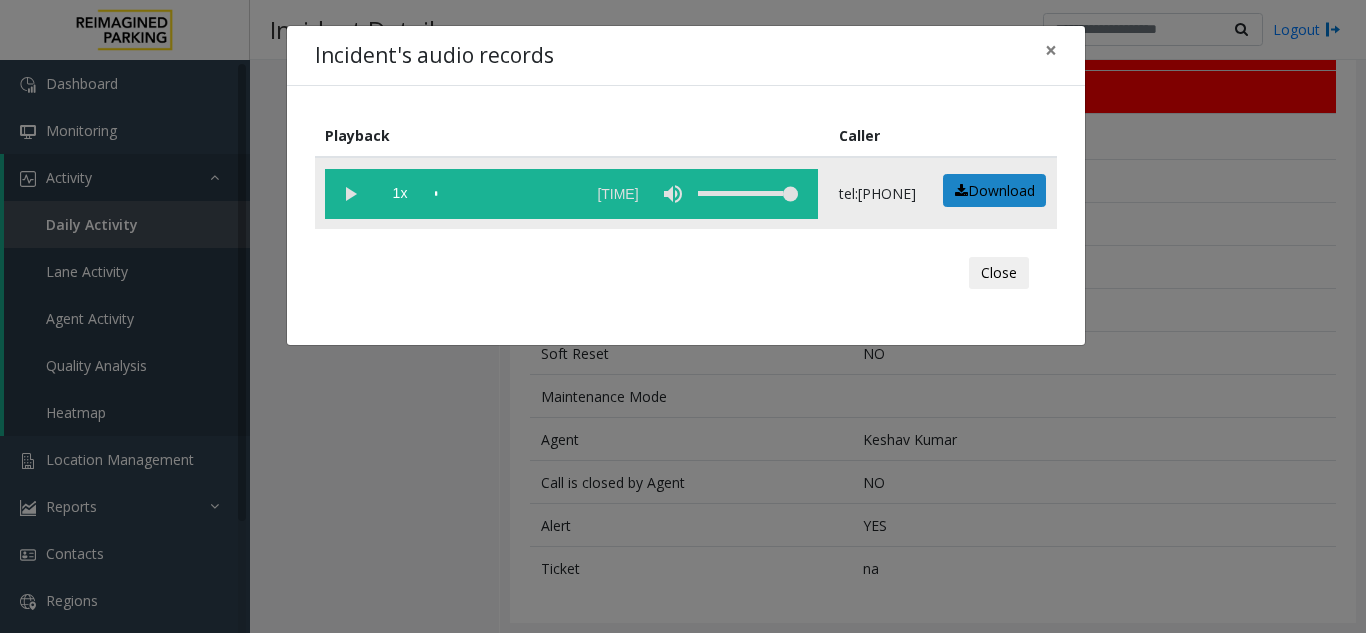 click 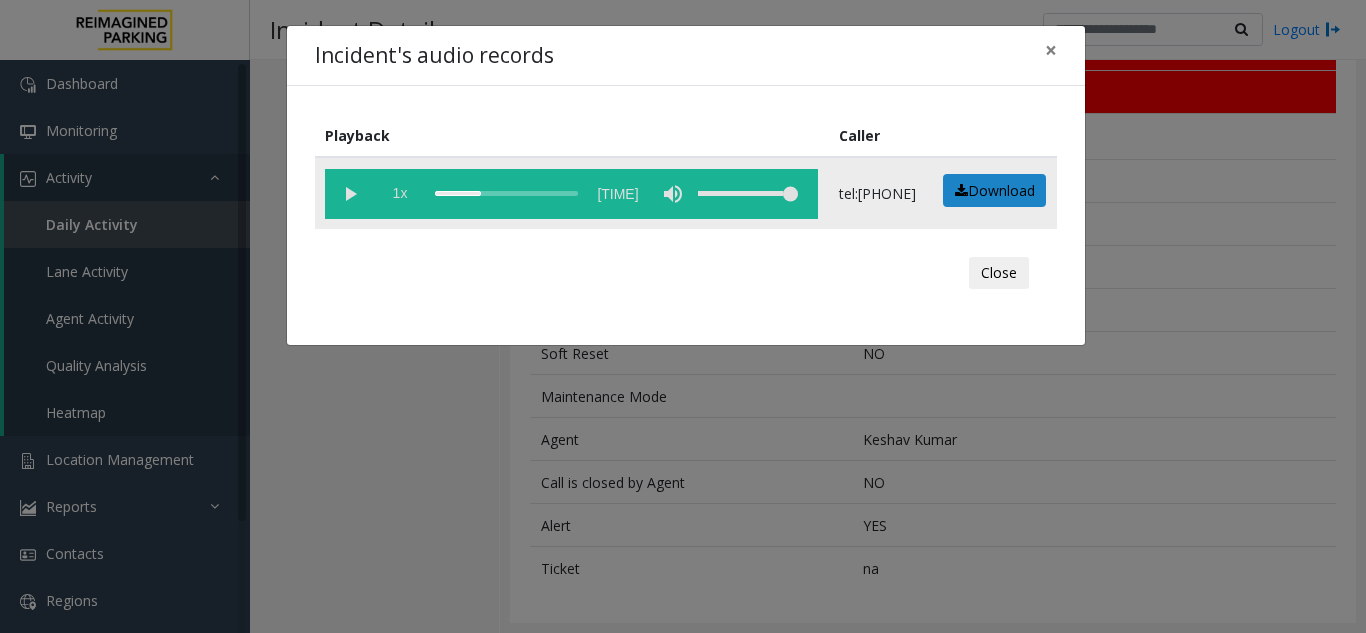 drag, startPoint x: 439, startPoint y: 194, endPoint x: 415, endPoint y: 197, distance: 24.186773 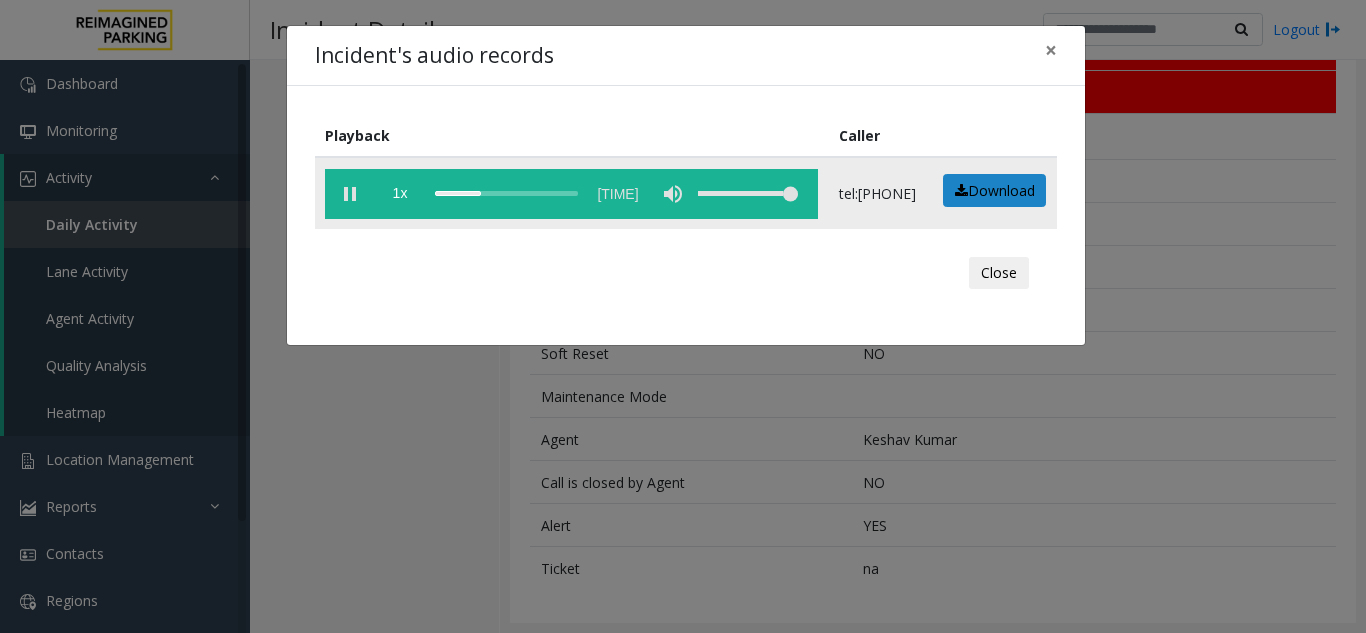 click 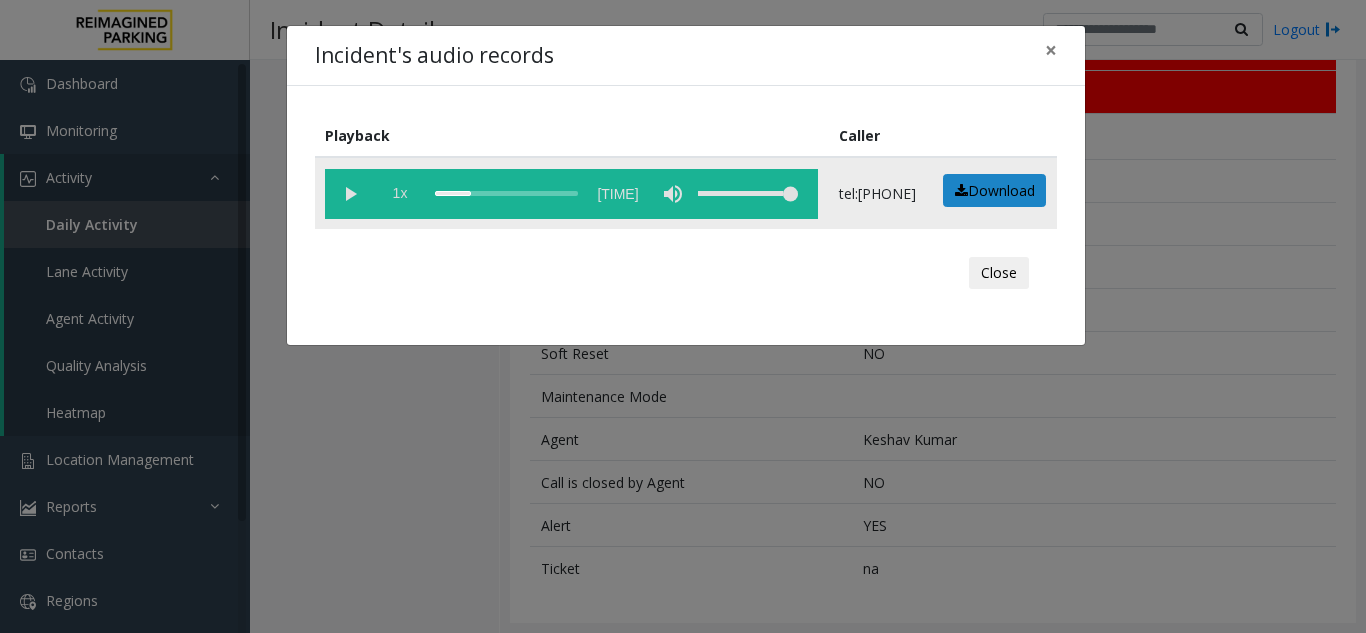 drag, startPoint x: 474, startPoint y: 193, endPoint x: 404, endPoint y: 195, distance: 70.028564 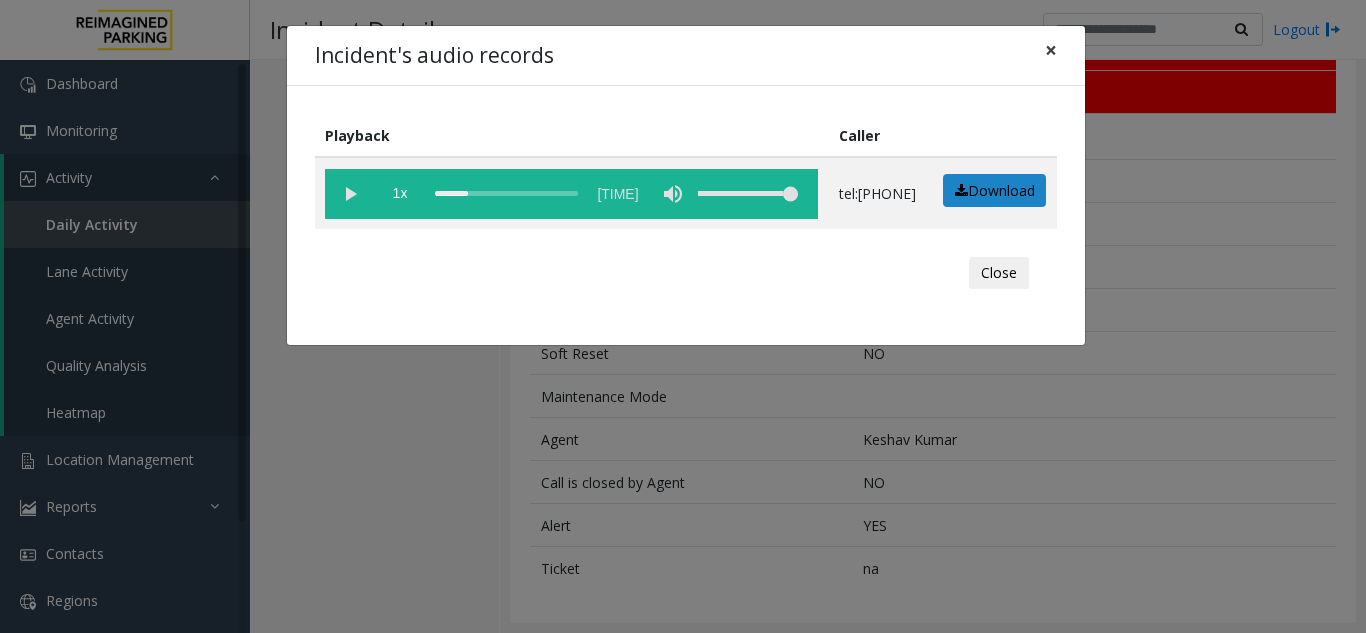click on "×" 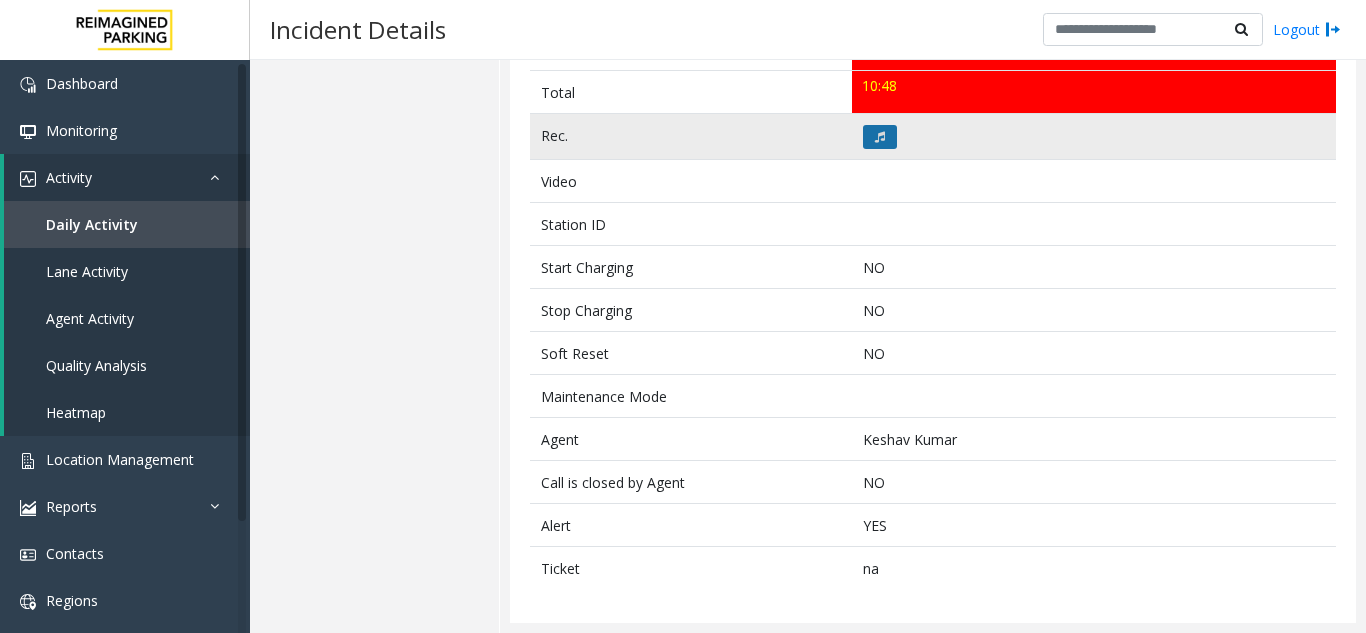 click 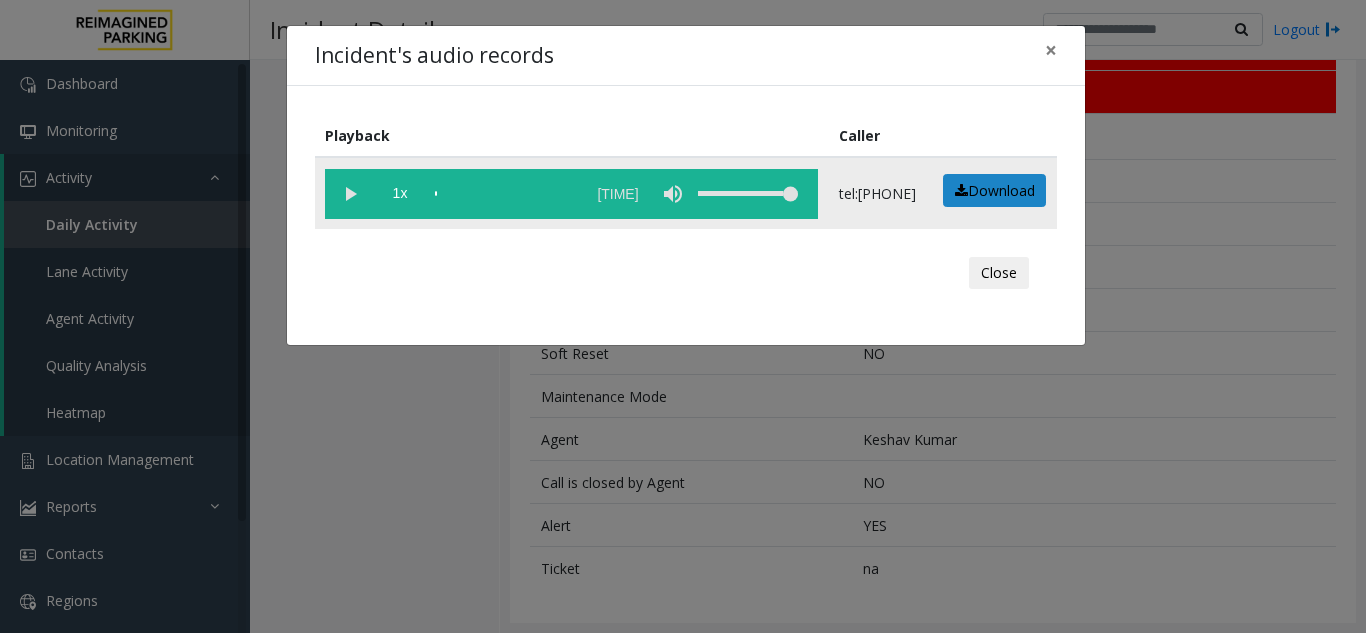 click 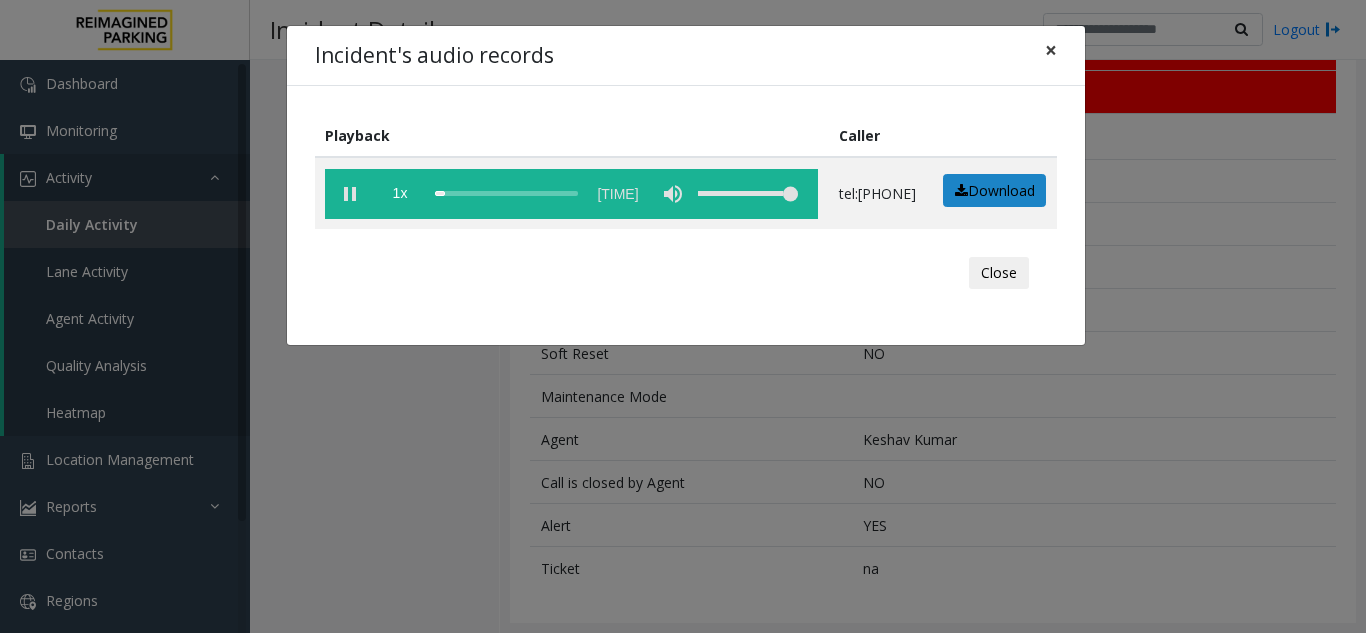 click on "×" 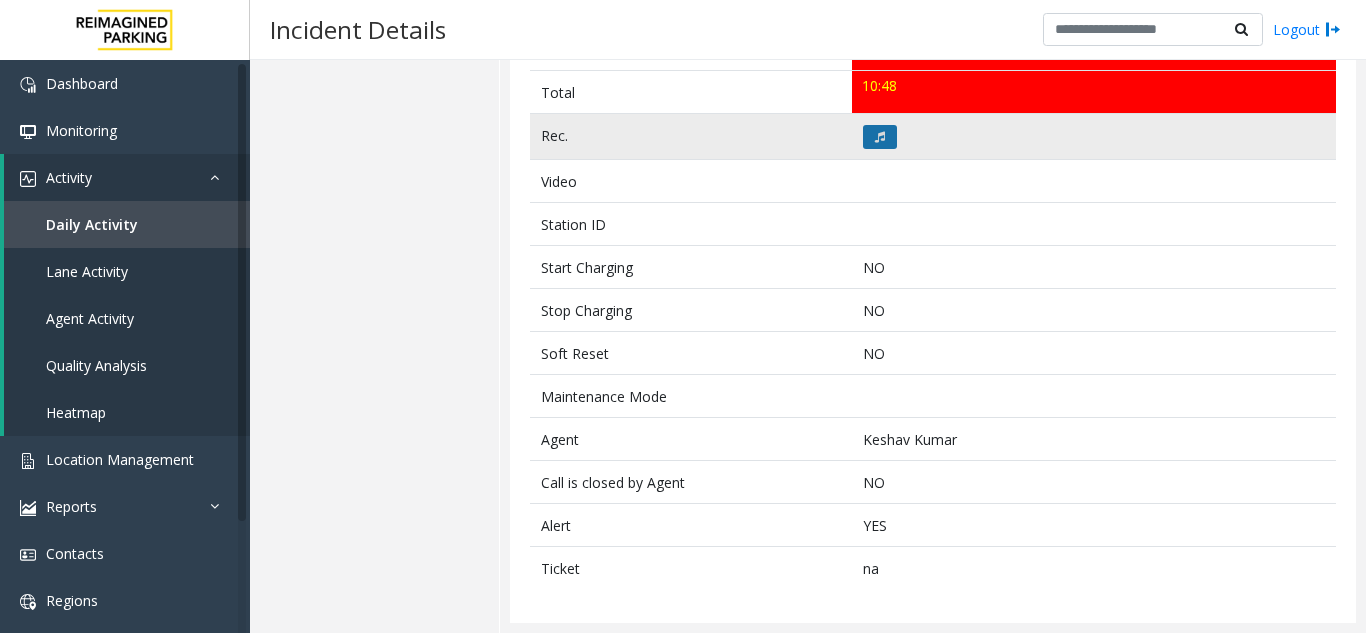 click 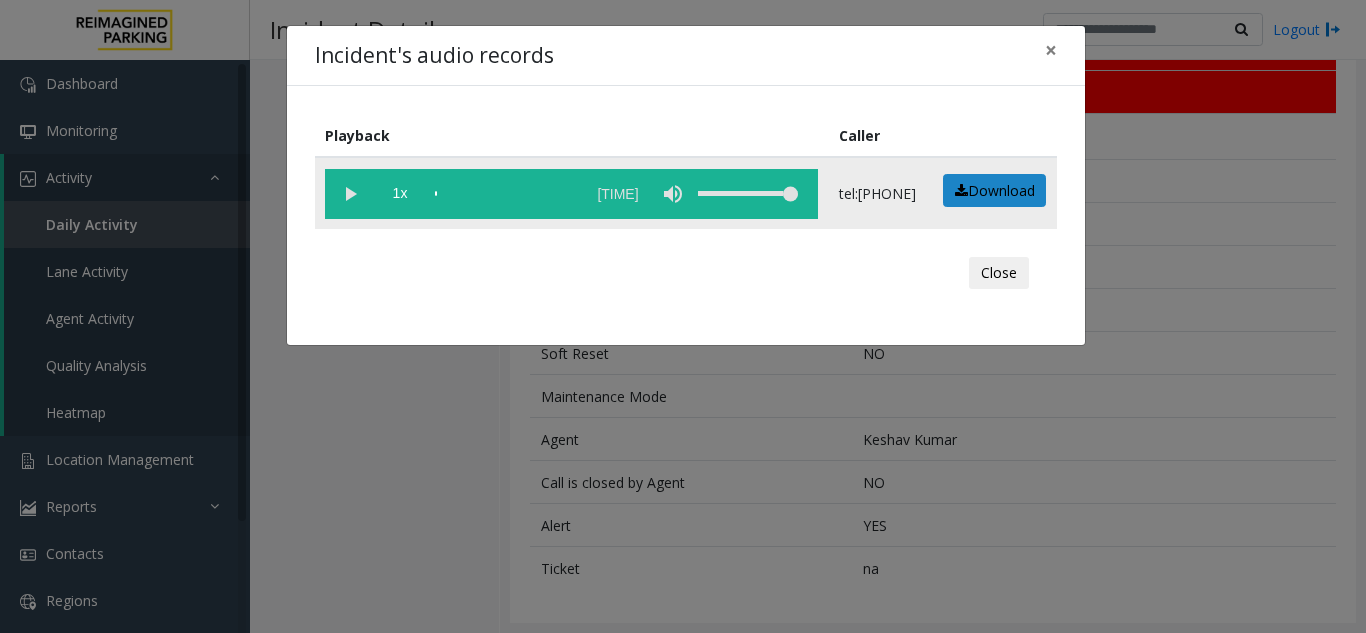 click 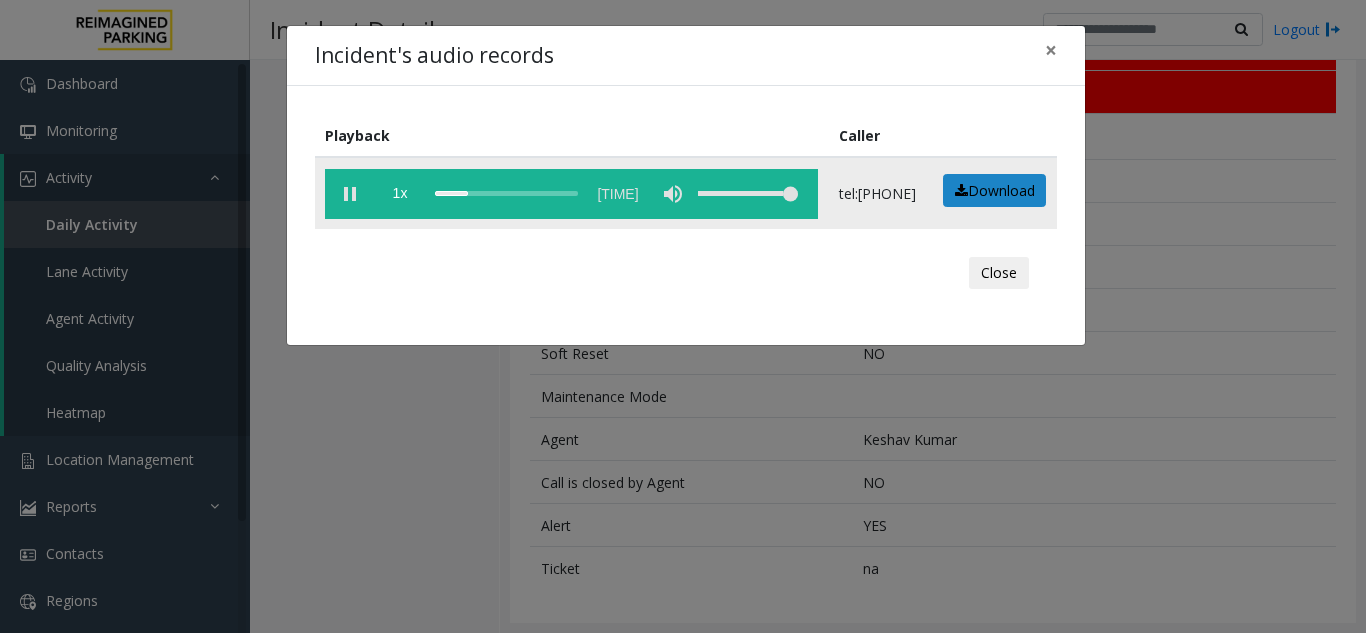 click 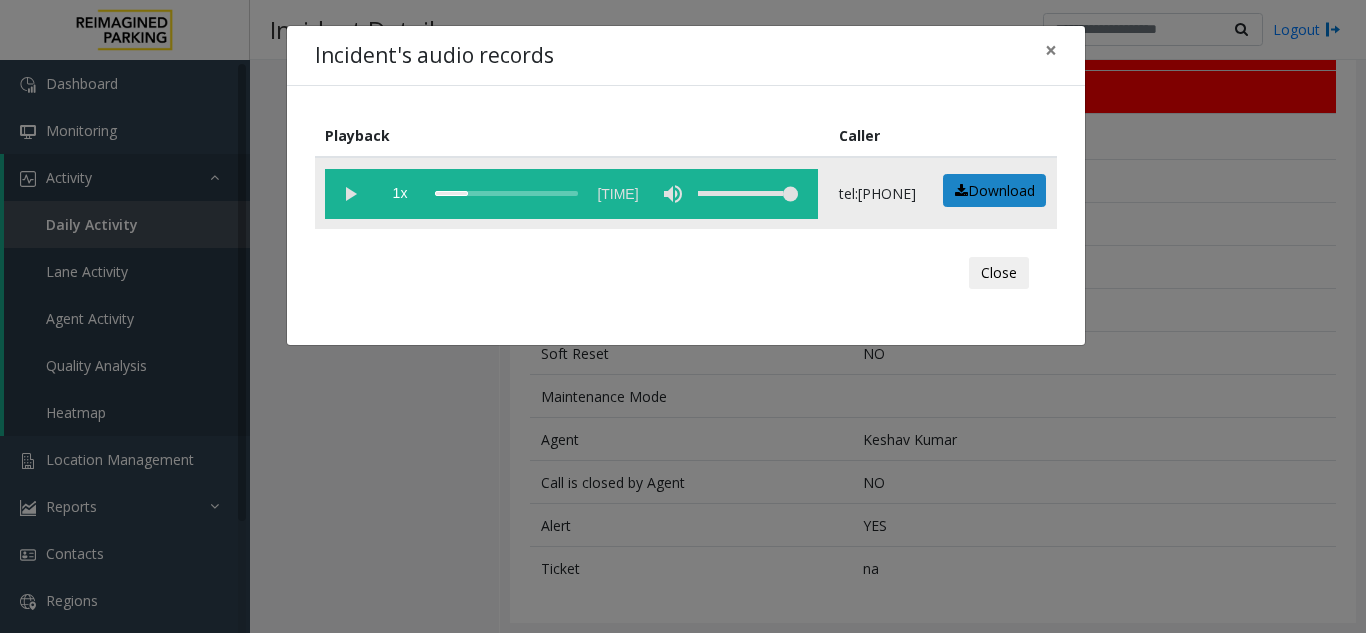 click 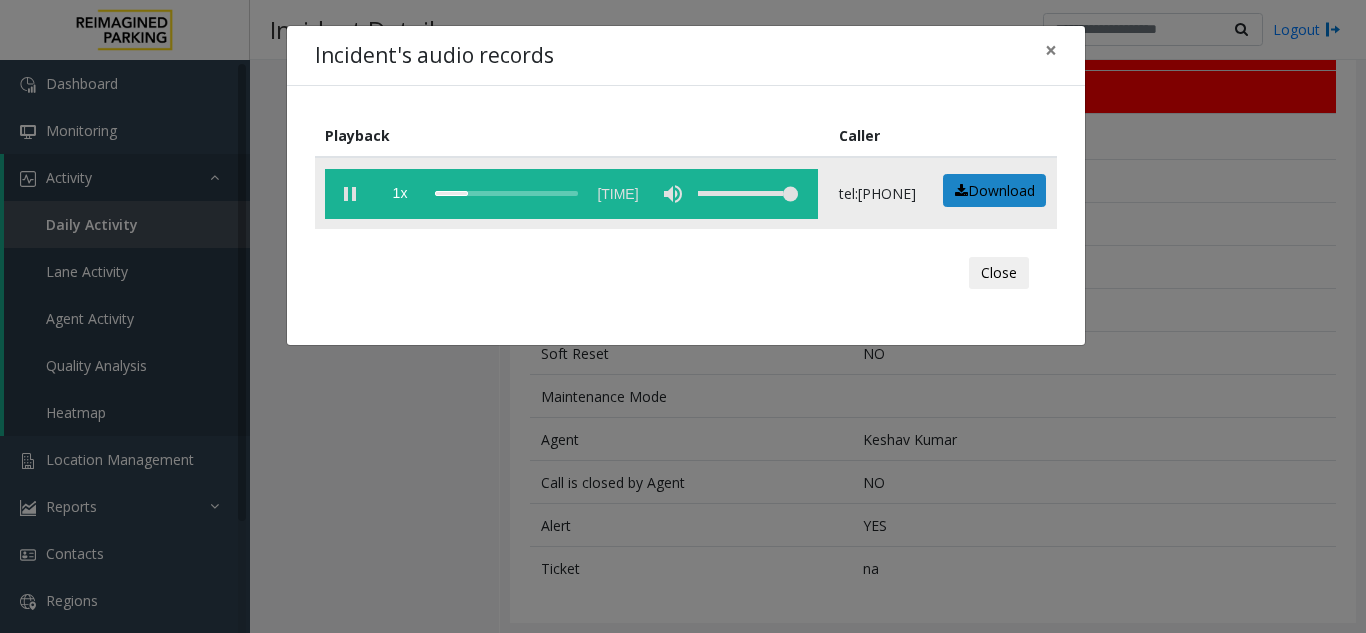 click 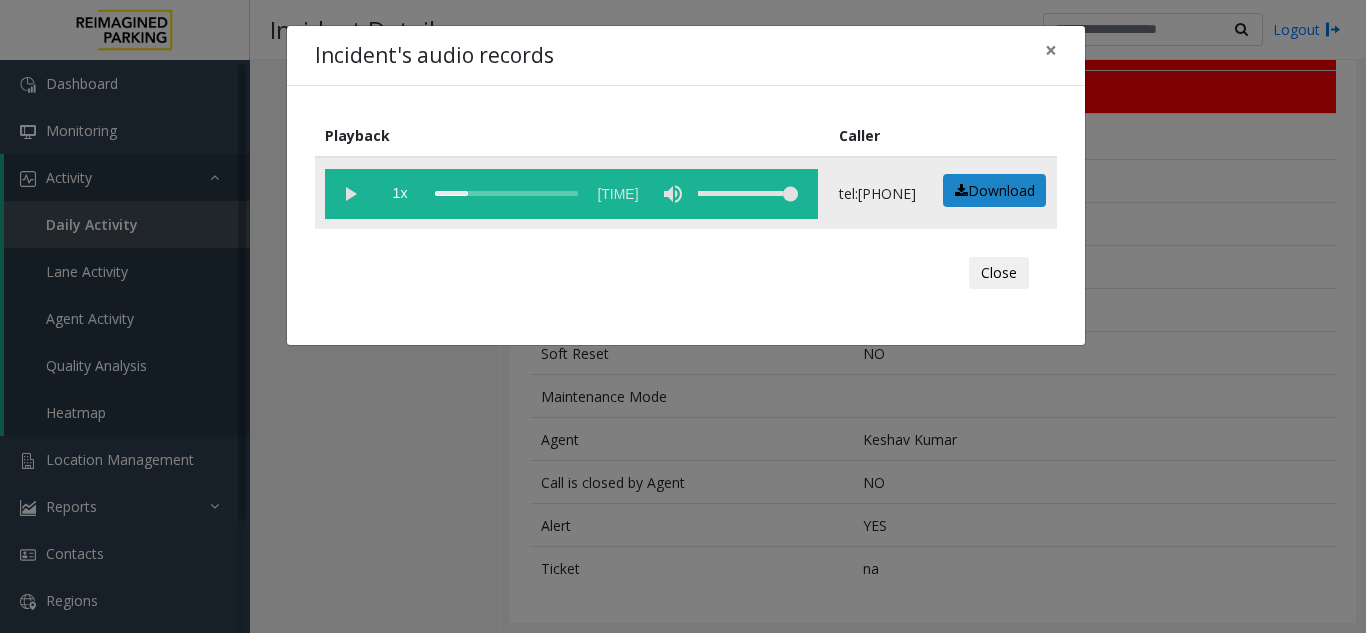 click 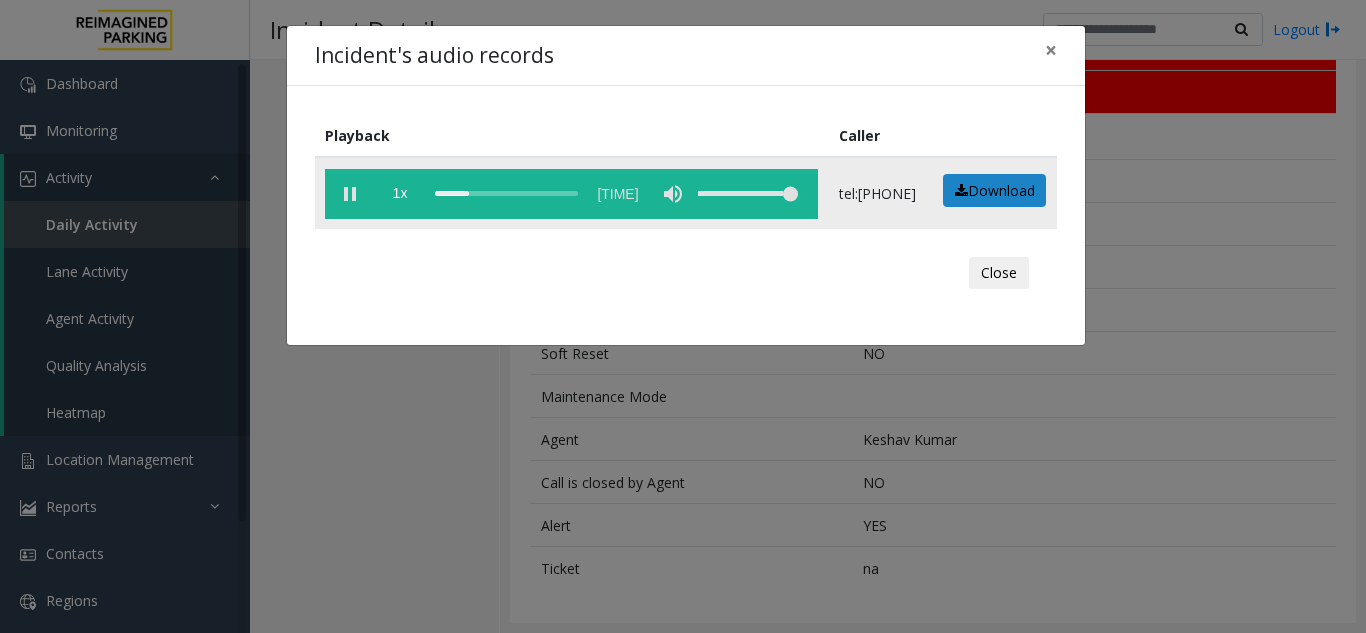 click 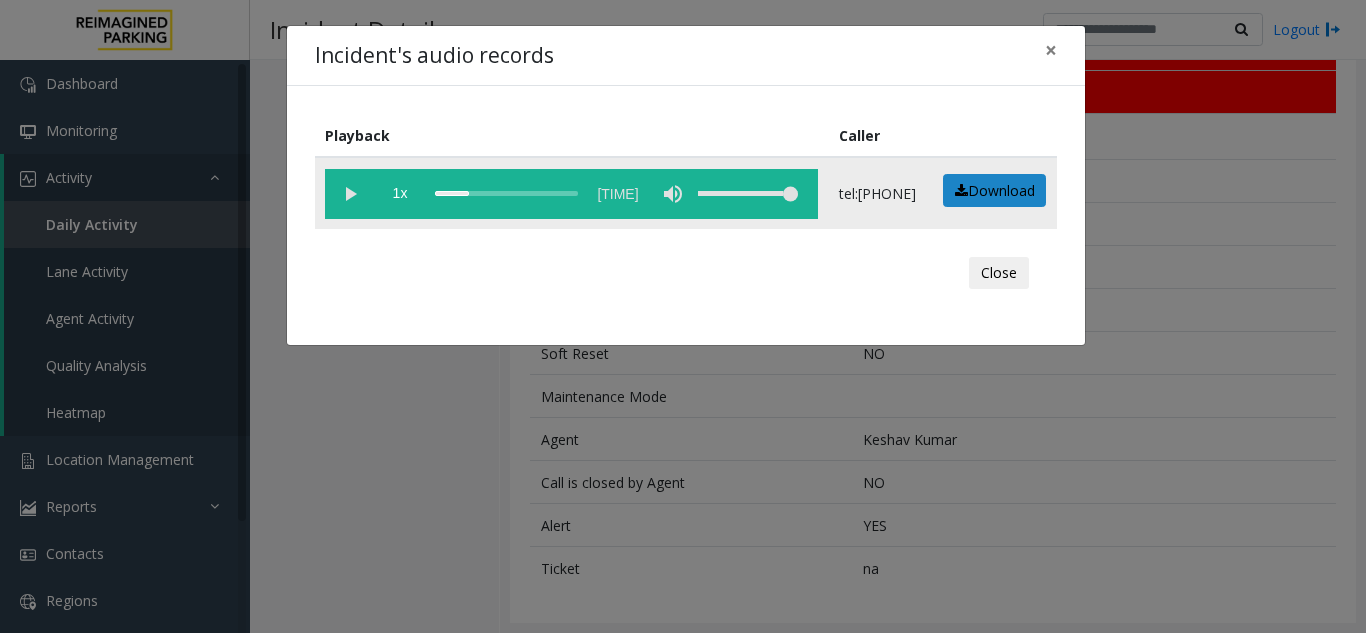 click 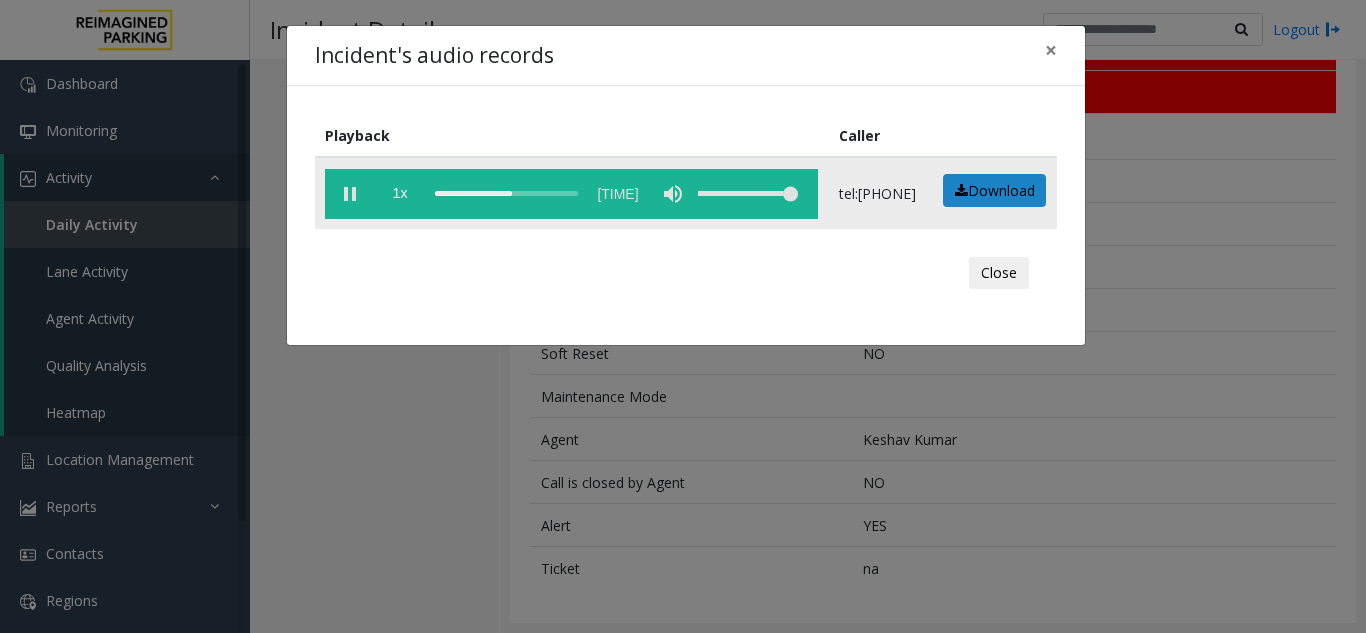 click 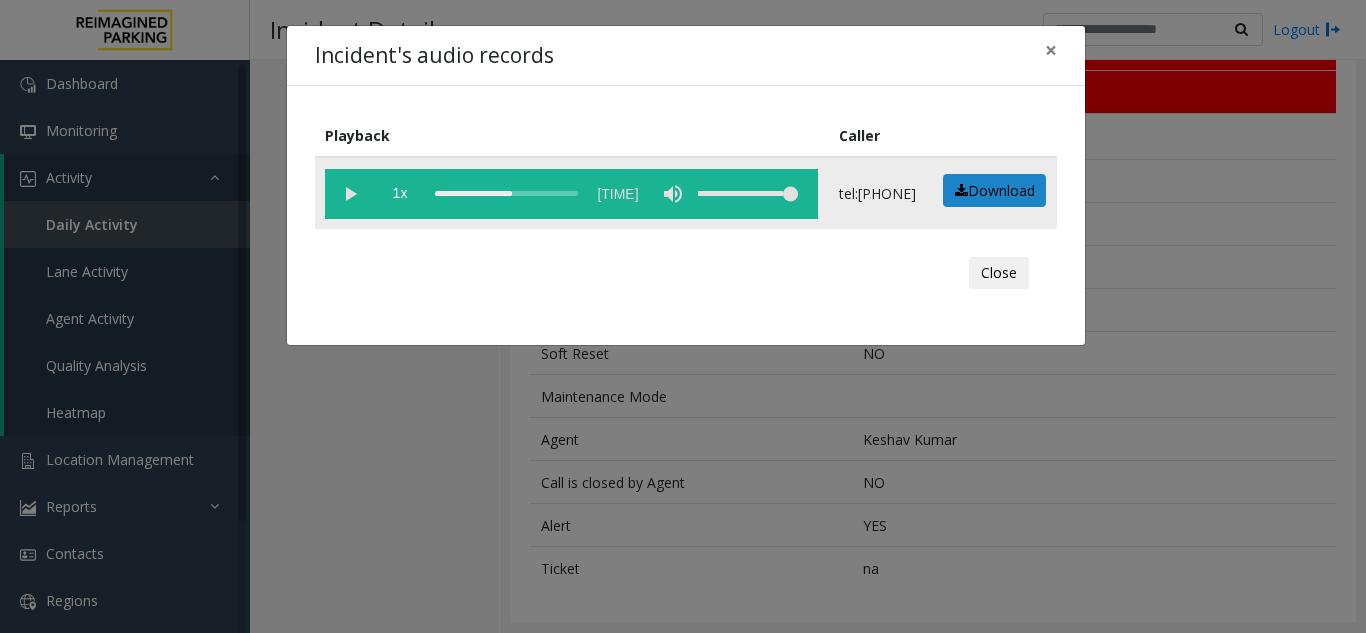 click 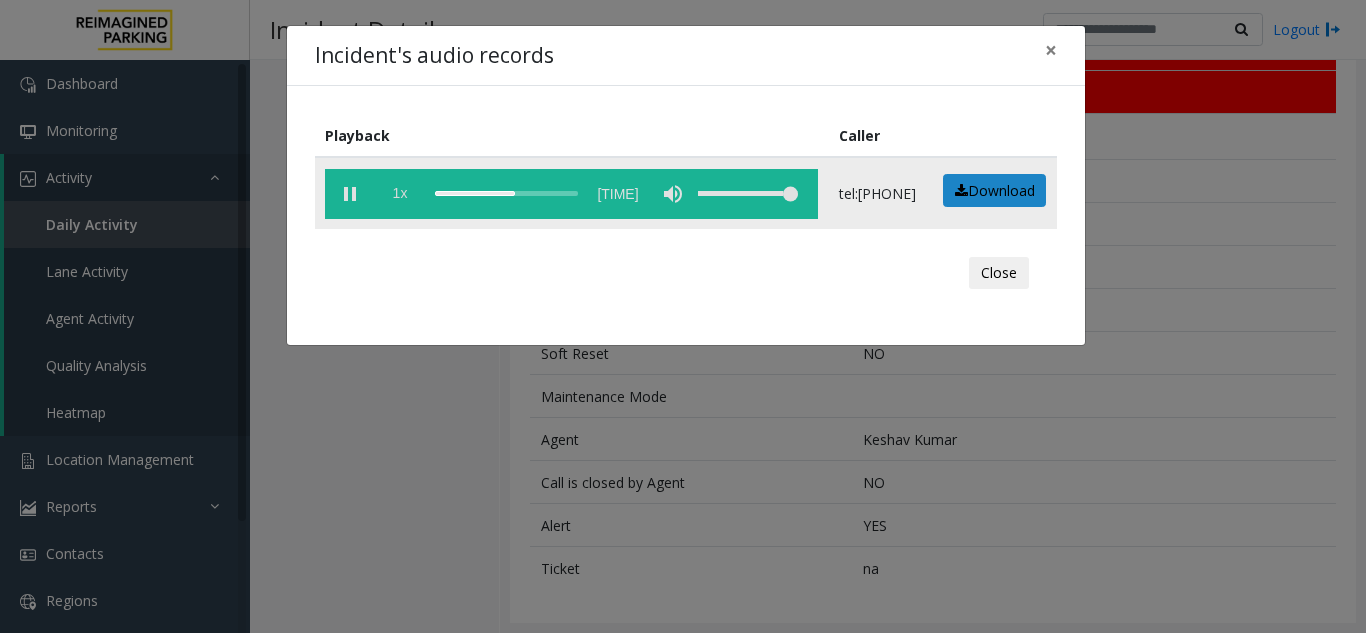 click on "1x" 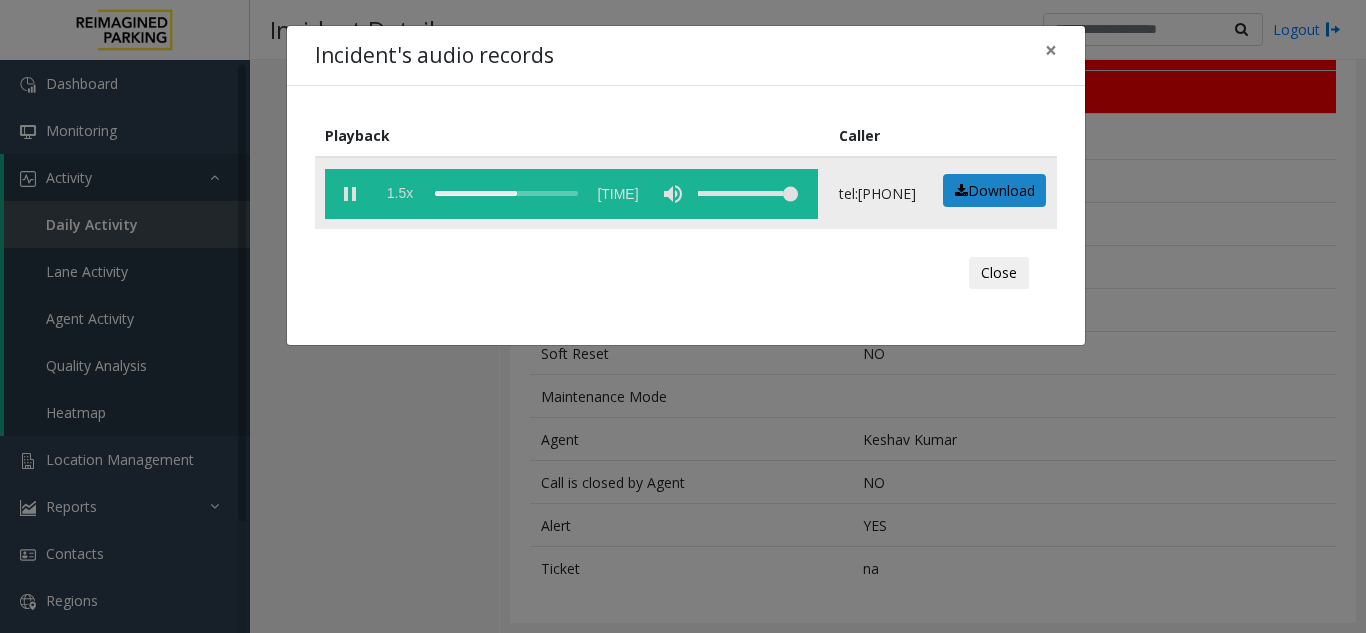 click on "1.5x" 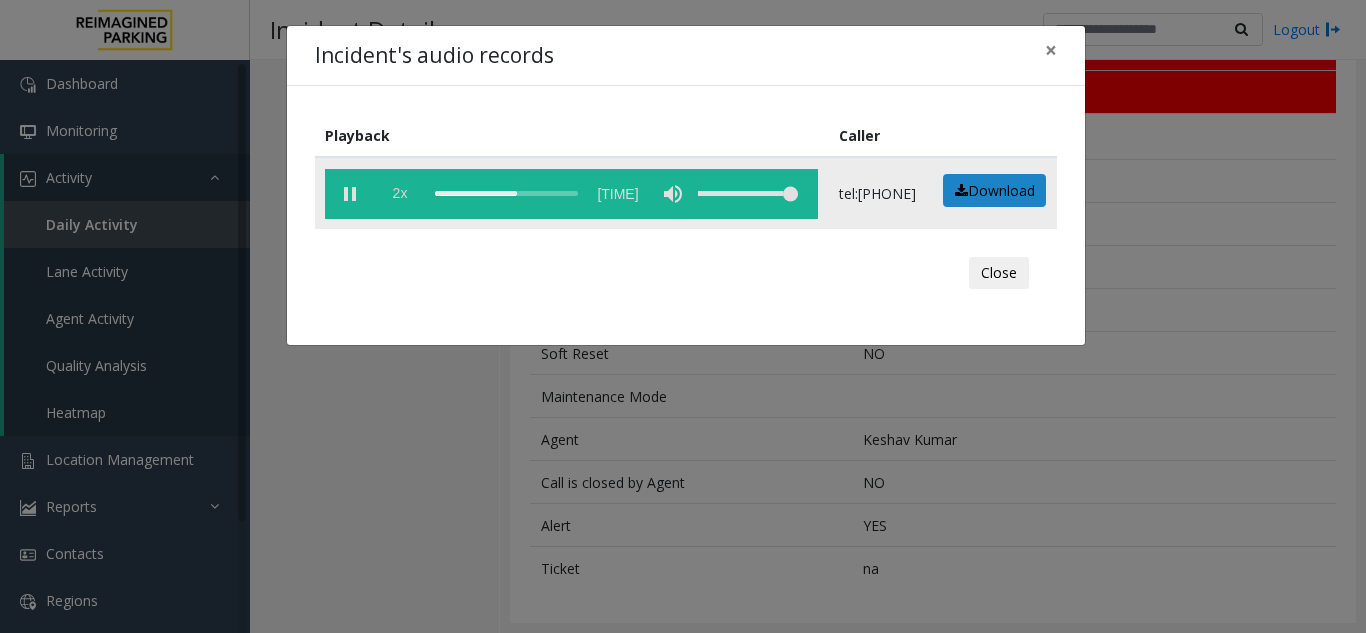click on "2x" 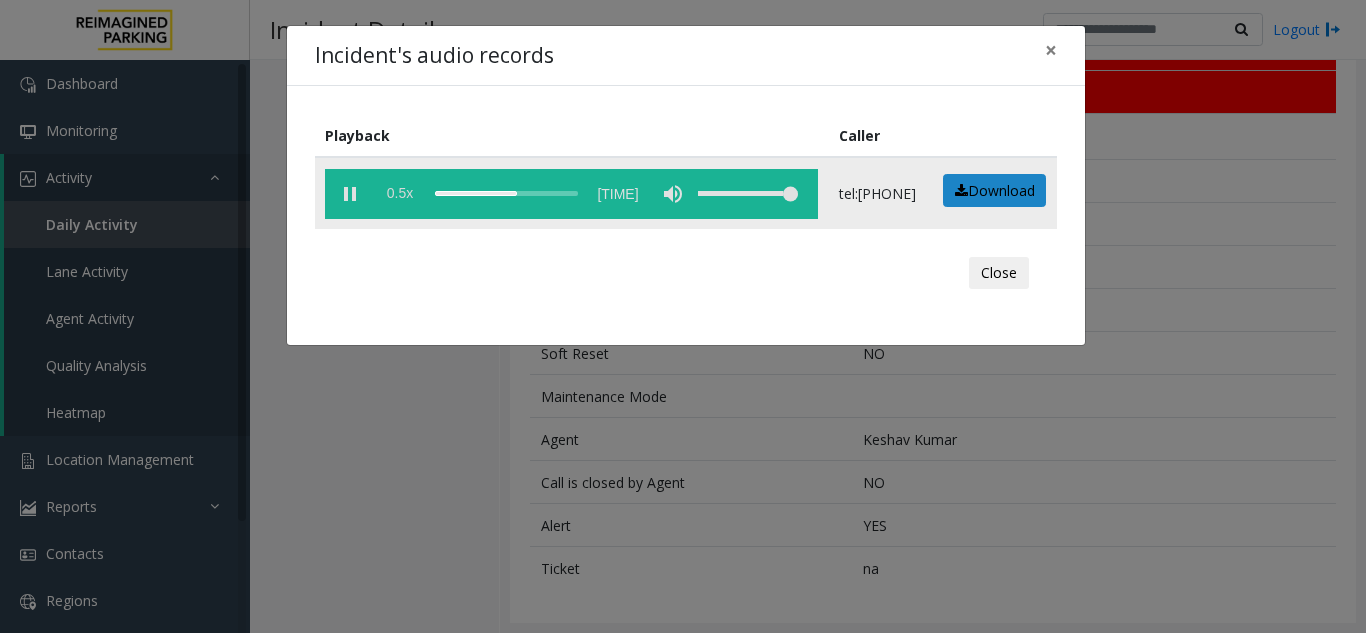 click on "0.5x" 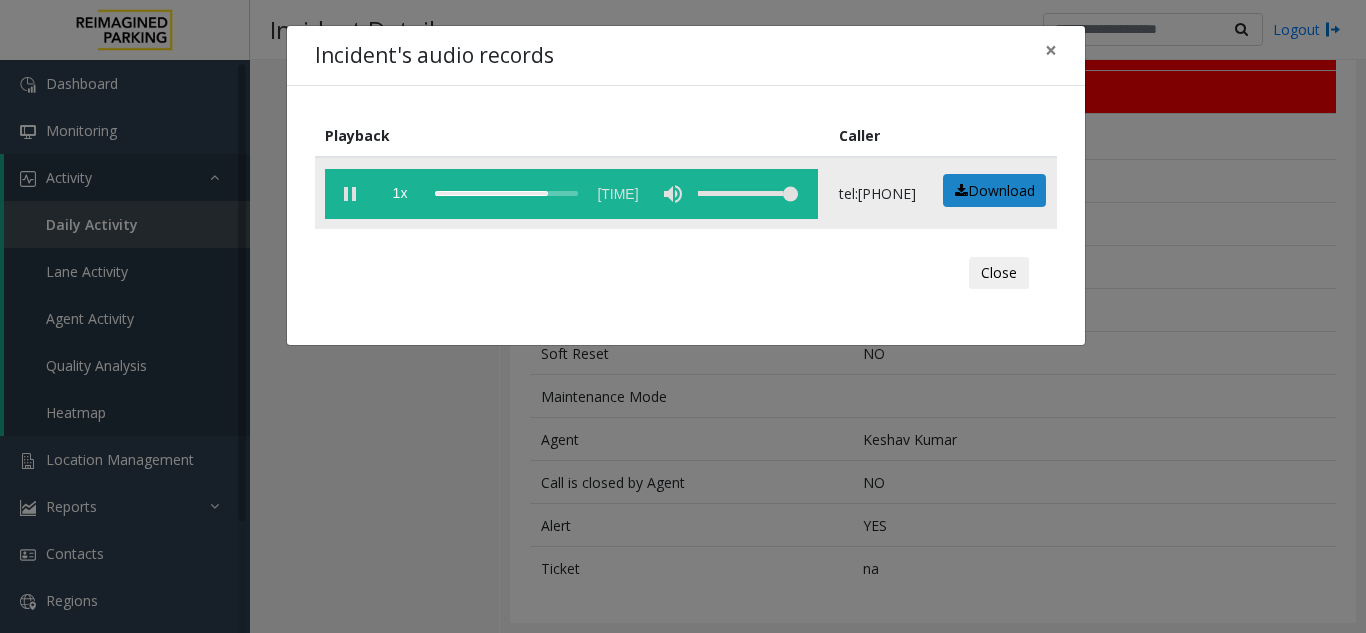 click 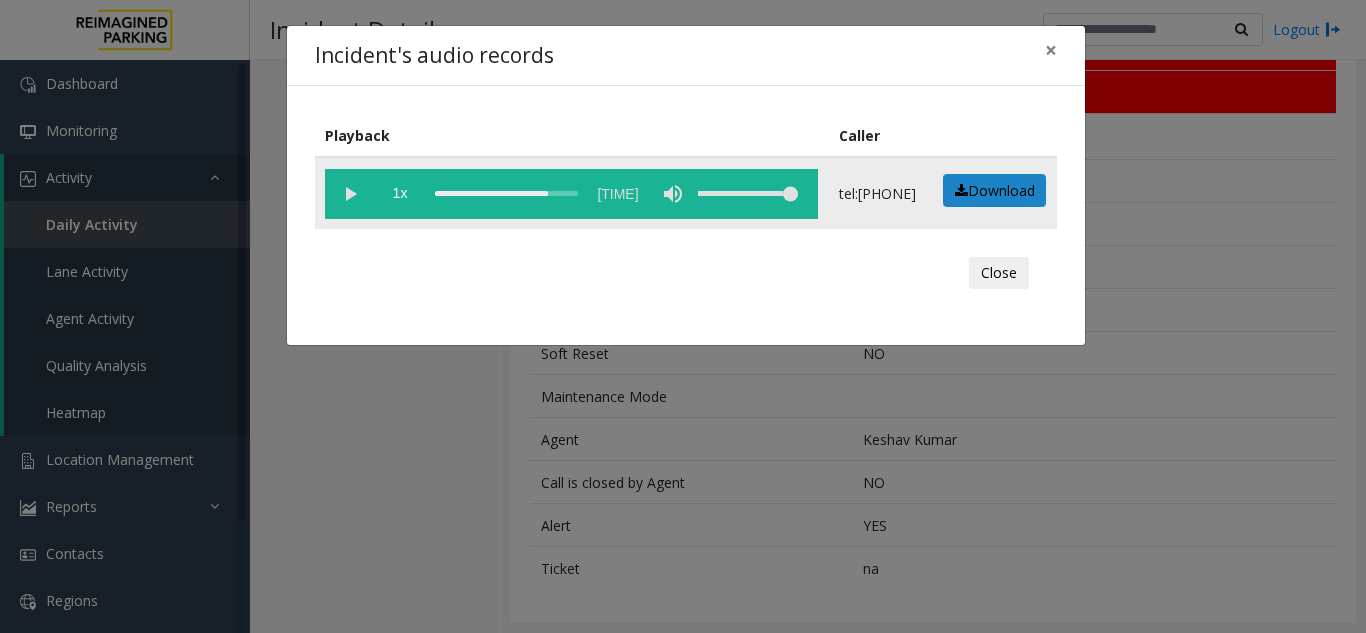 click 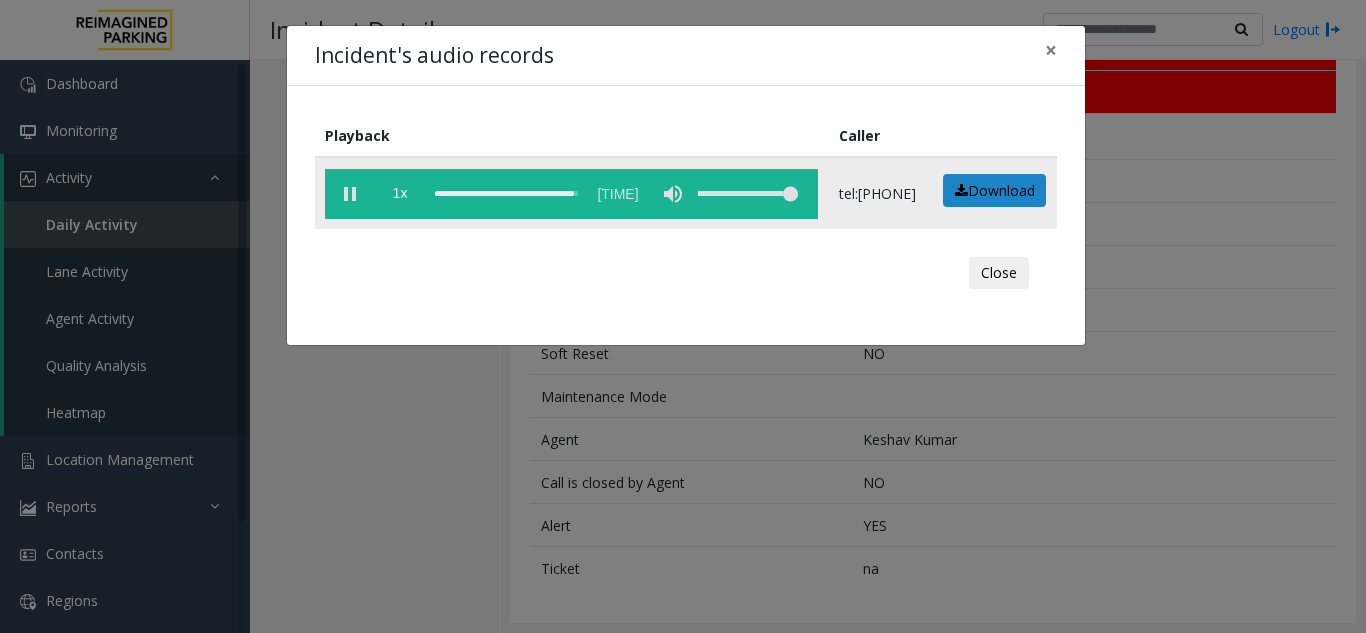 click 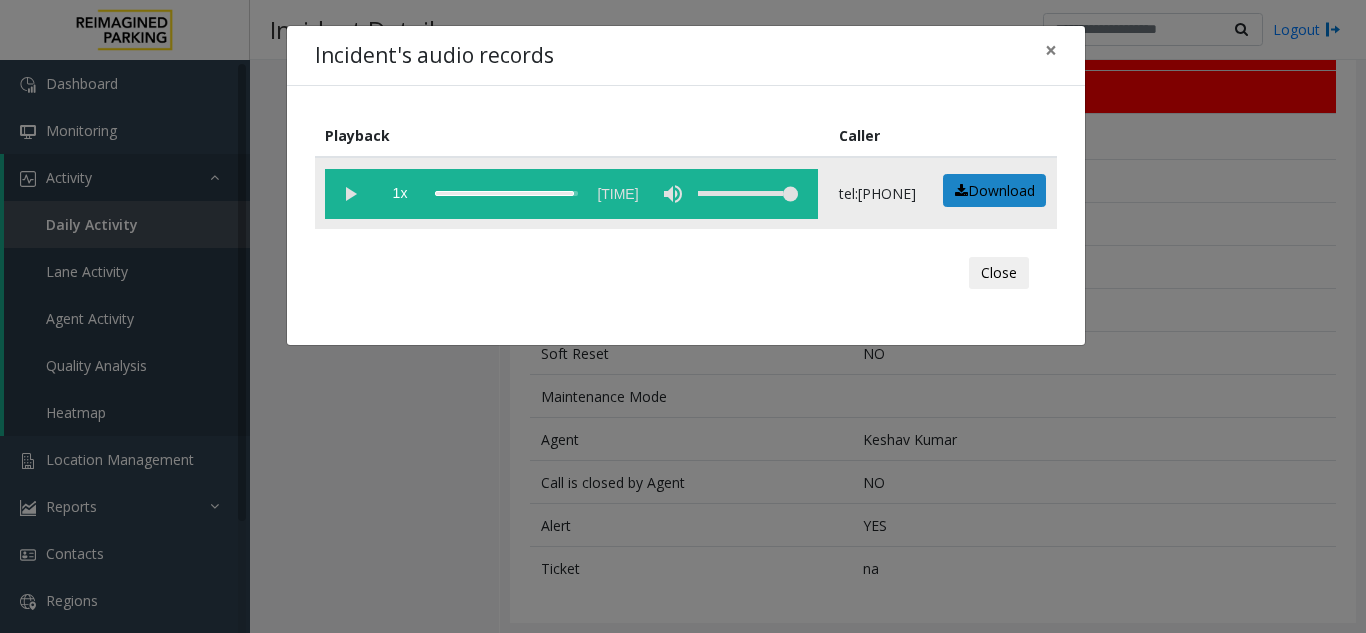 click 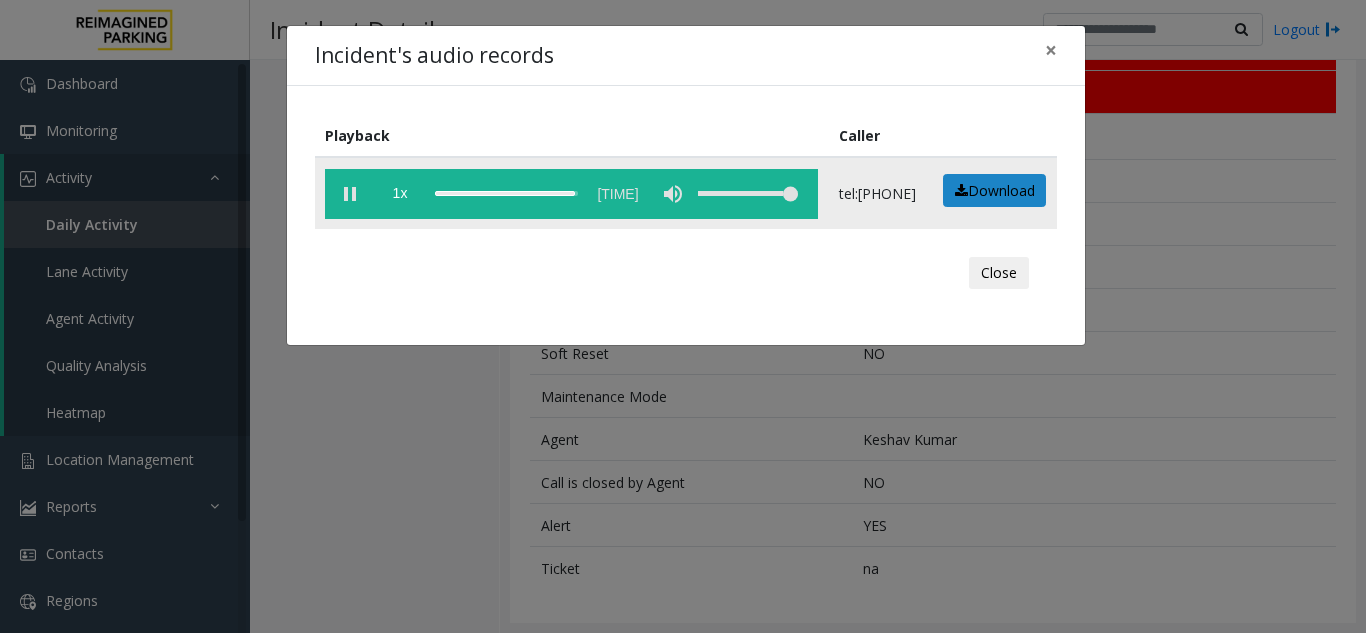 click 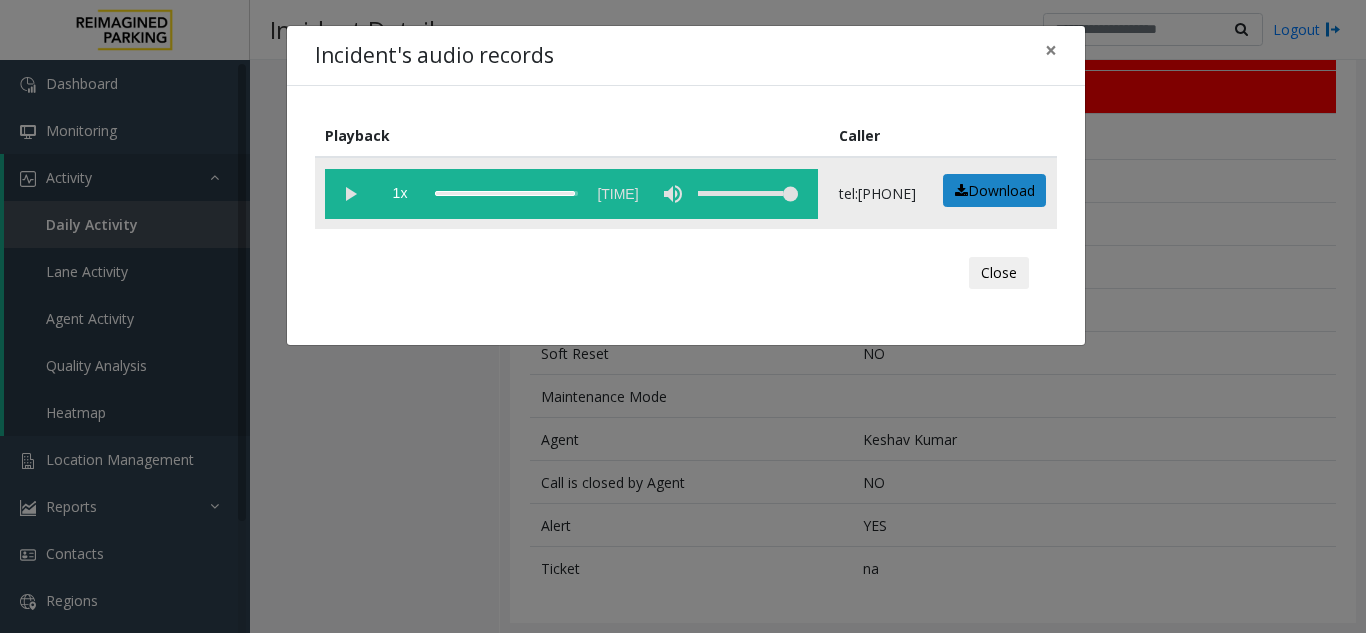 click 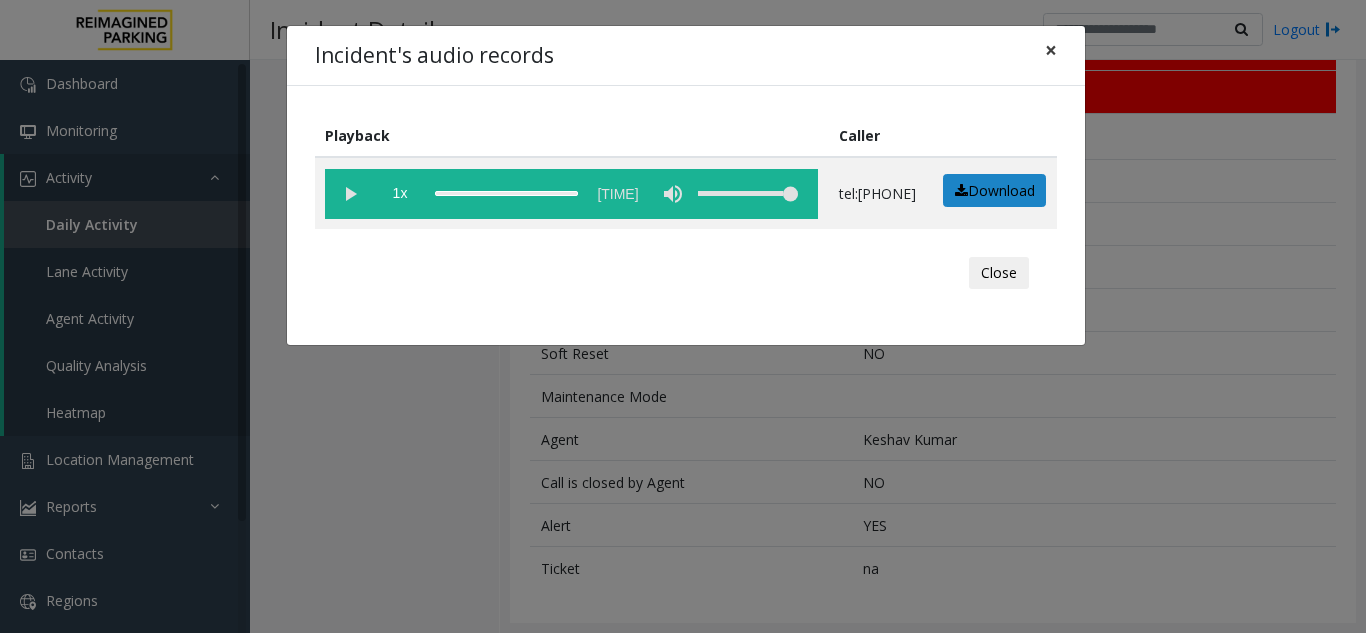 click on "×" 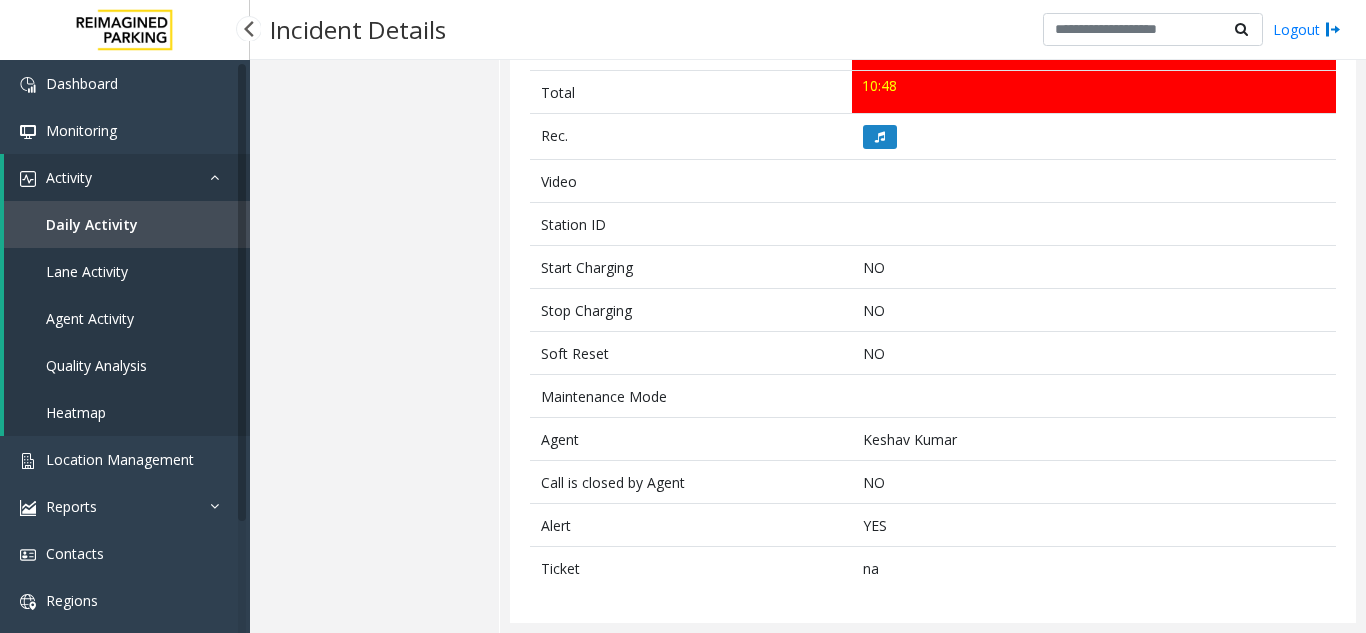 click on "Activity" at bounding box center [127, 177] 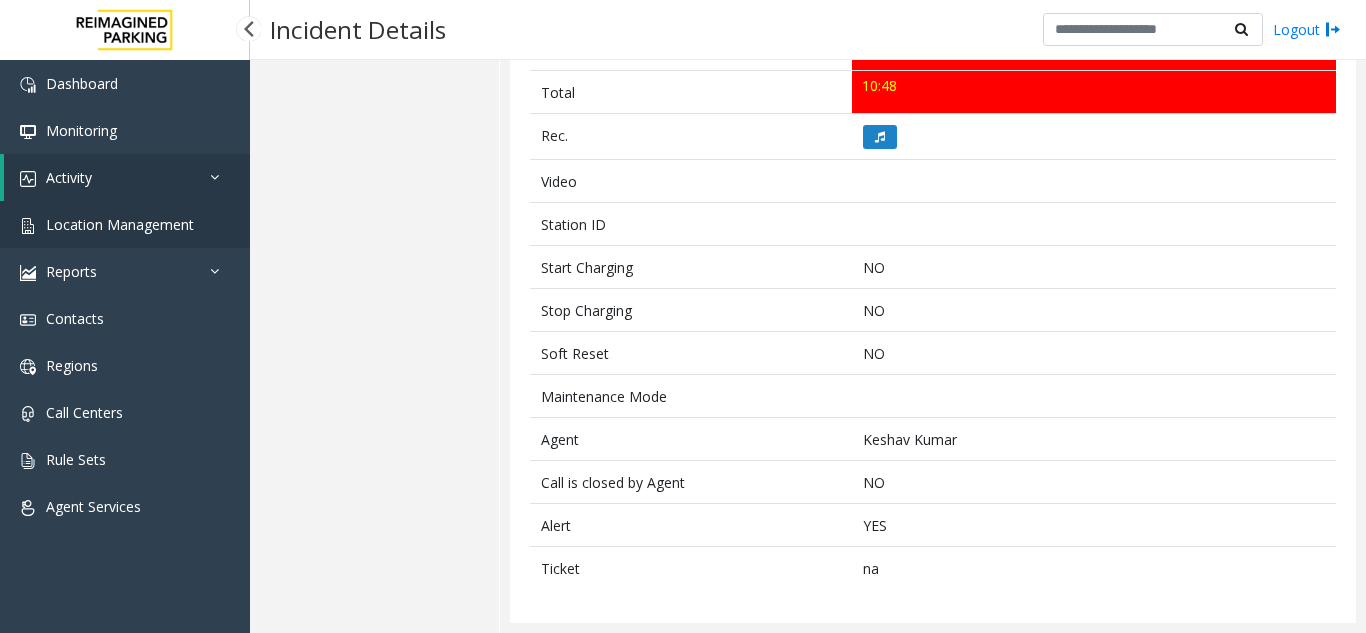 click on "Location Management" at bounding box center [125, 224] 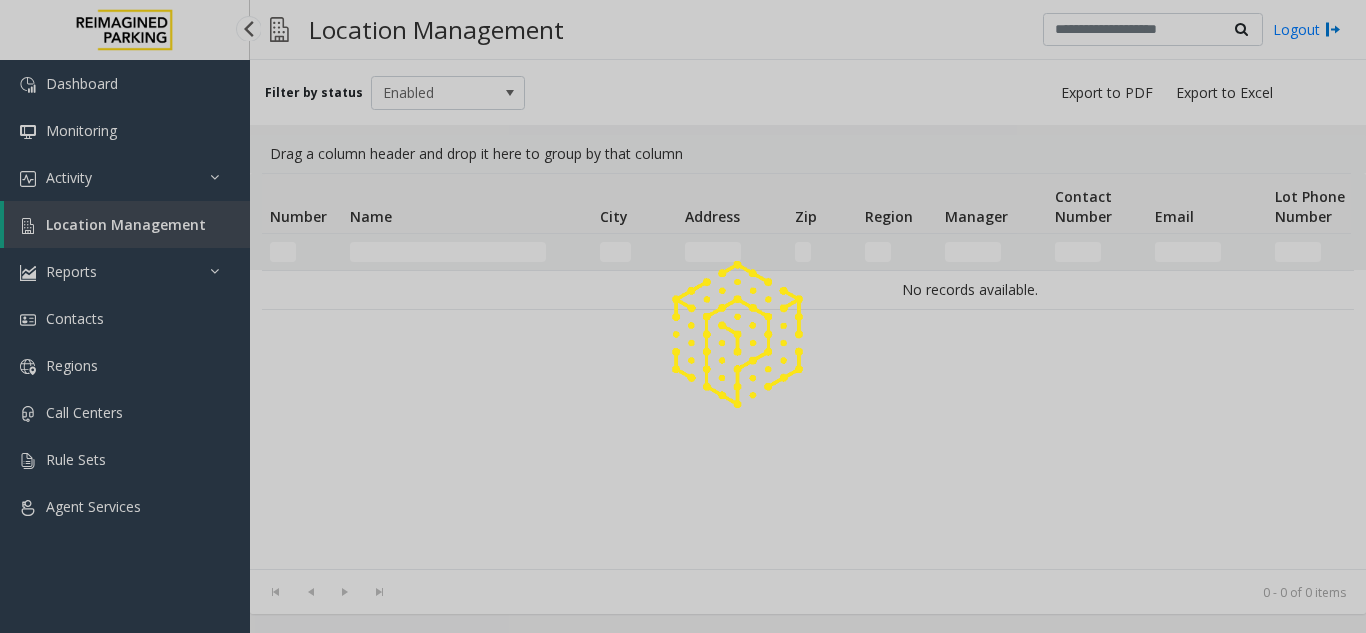 scroll, scrollTop: 0, scrollLeft: 0, axis: both 